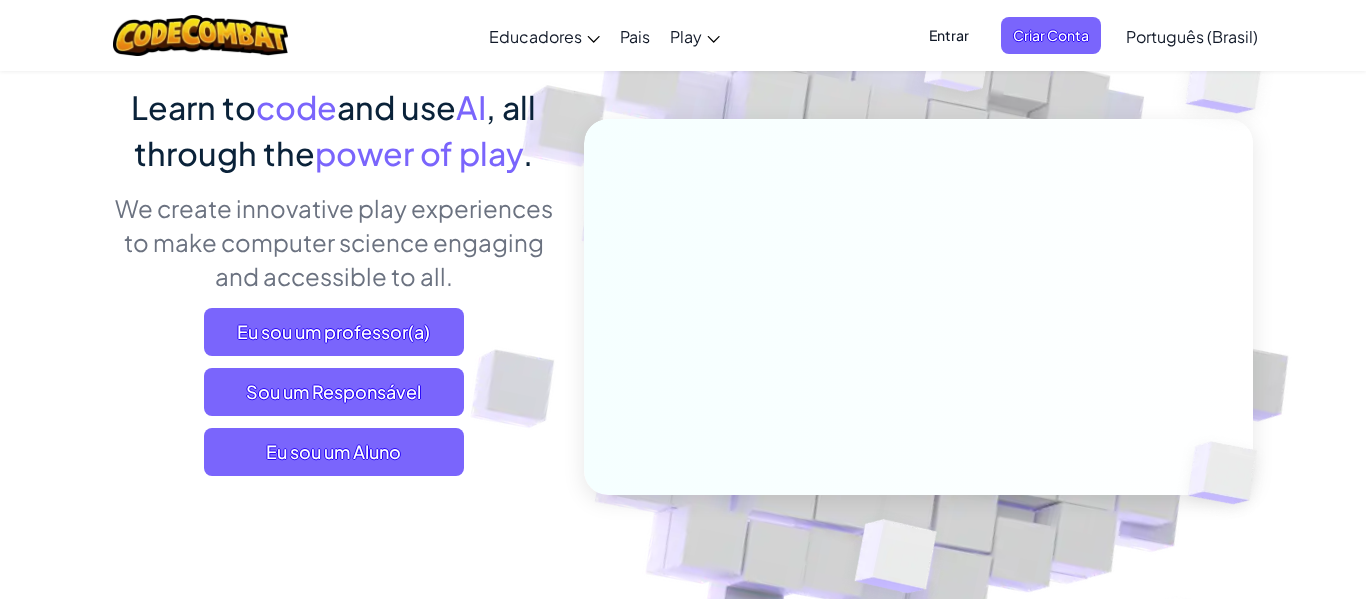 scroll, scrollTop: 160, scrollLeft: 0, axis: vertical 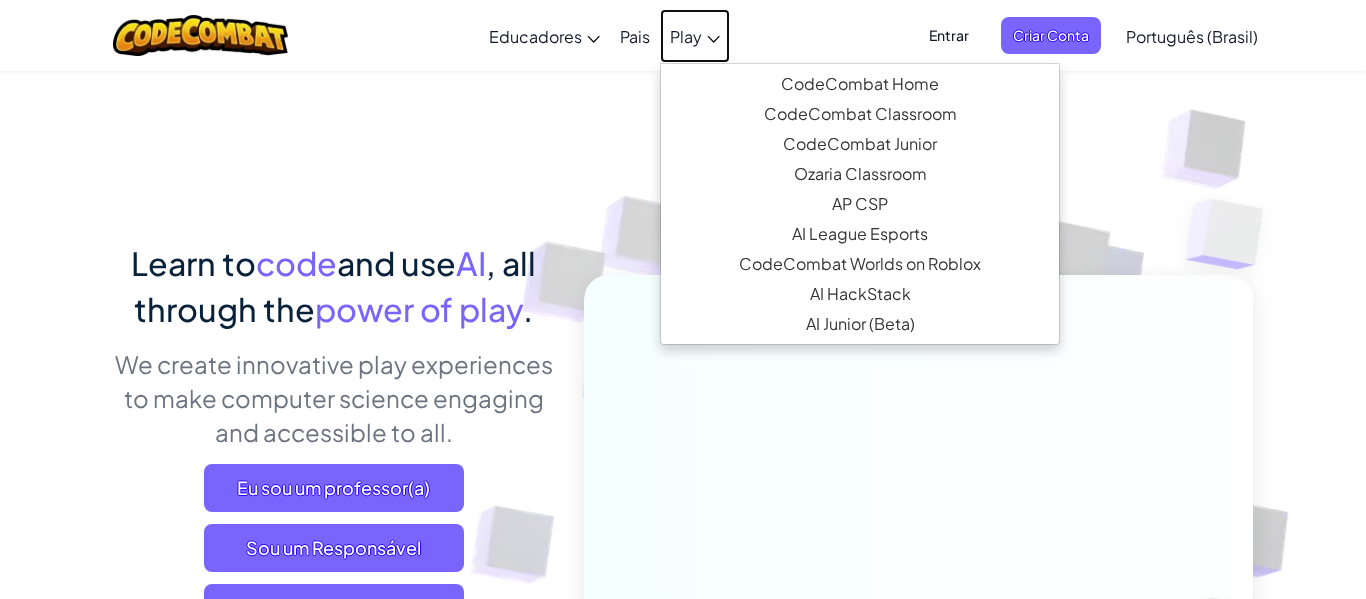 click on "Play" at bounding box center [695, 36] 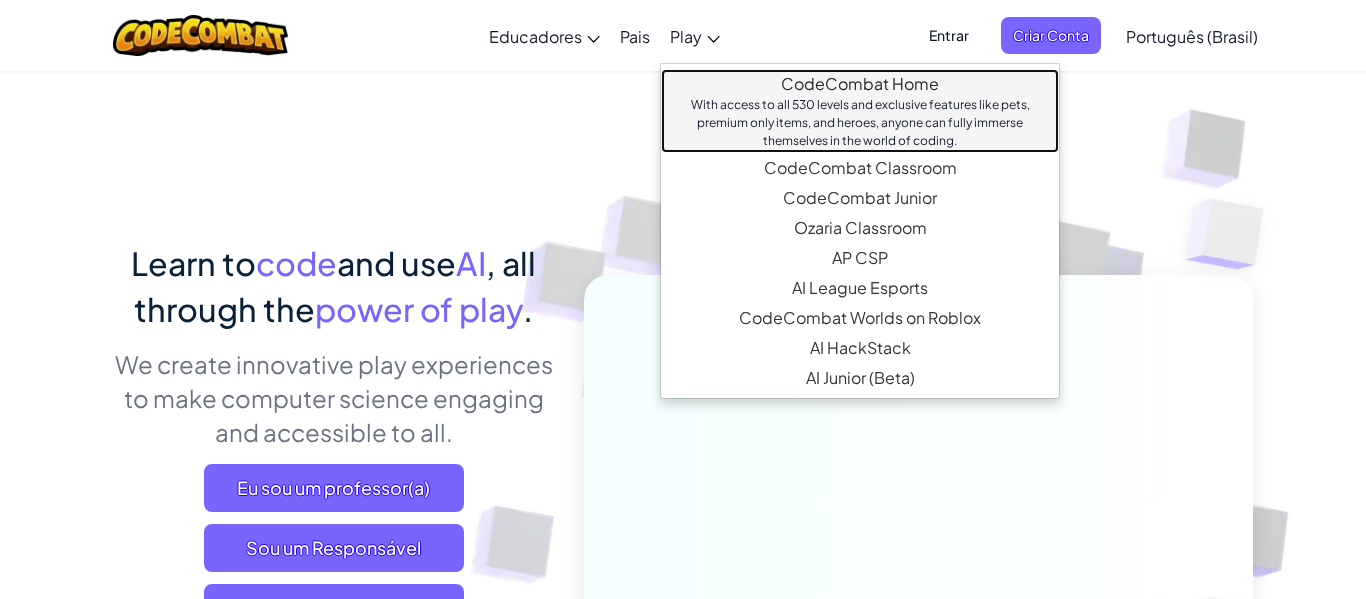 click on "CodeCombat Home With access to all 530 levels and exclusive features like pets, premium only items, and heroes, anyone can fully immerse themselves in the world of coding." at bounding box center (860, 111) 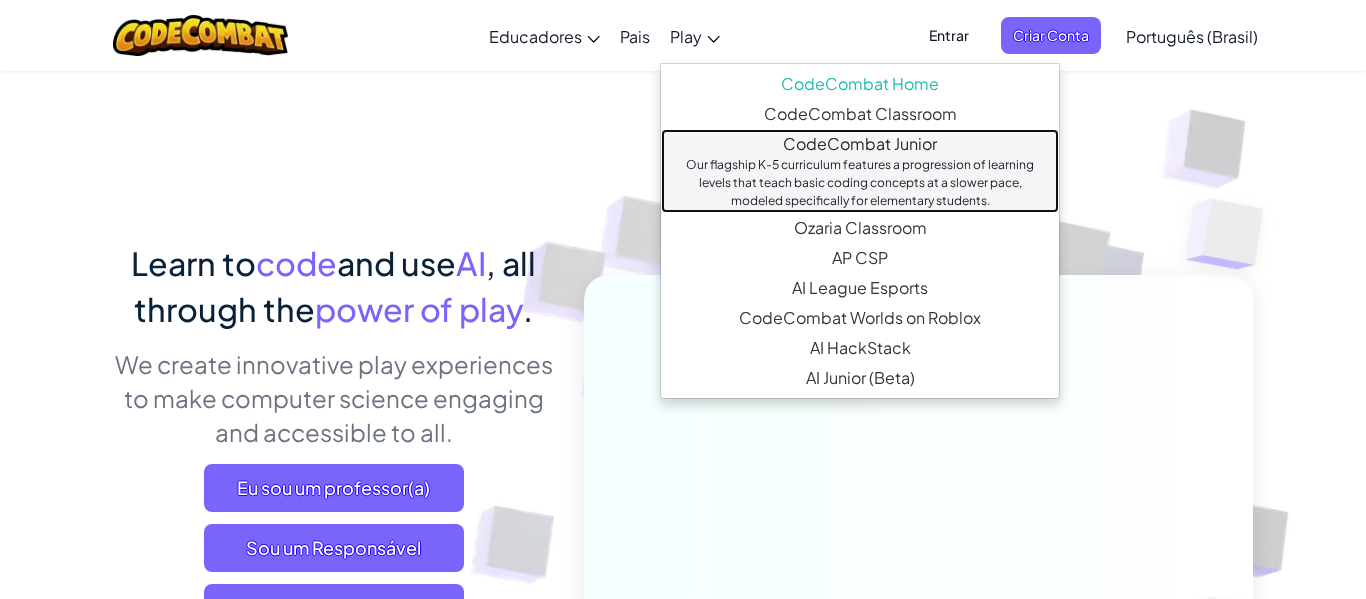 click on "Our flagship K-5 curriculum features a progression of learning levels that teach basic coding concepts at a slower pace, modeled specifically for elementary students." at bounding box center [860, 183] 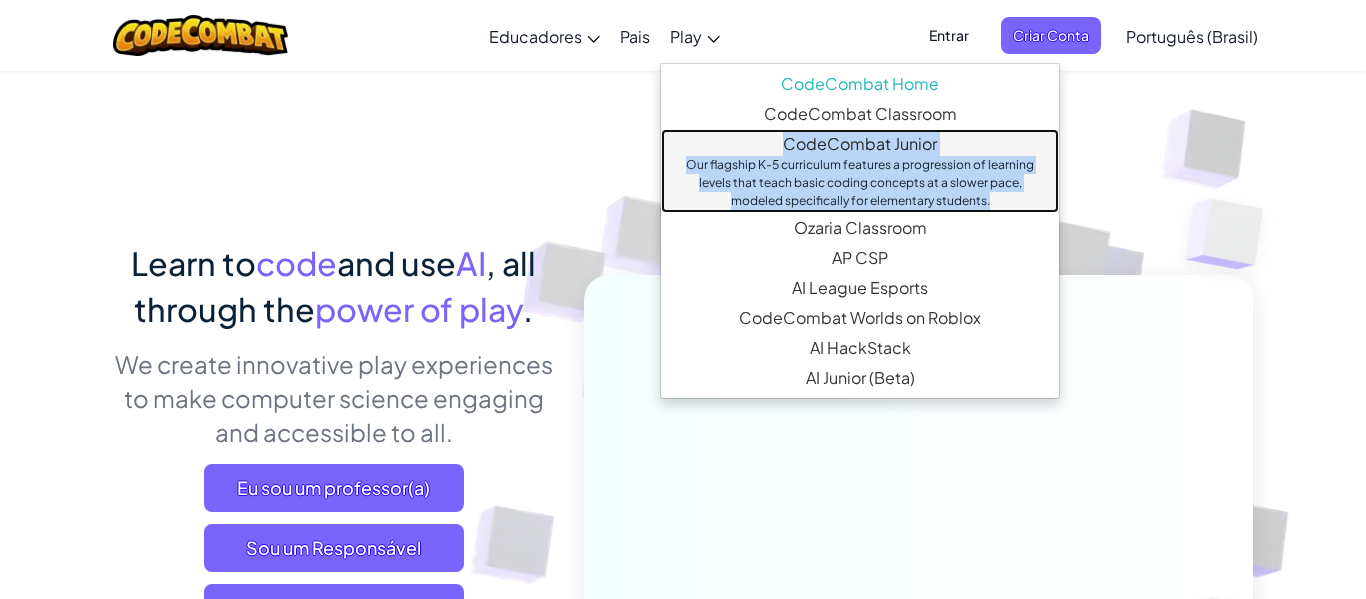 click on "Alternar navegação Educadores Create Free Account School & District Solutions Teacher Toolkit Preview Standards Alignment Efficacy Studies Success Stories Professional Development Hour of Code Grants & Funding Resources Request a Demo or Quote Pais Play CodeCombat Home With access to all 530 levels and exclusive features like pets, premium only items, and heroes, anyone can fully immerse themselves in the world of coding. CodeCombat Classroom A full CS curriculum that builds from core concepts all the way through web development, game development and AP CSP. CodeCombat Junior Our flagship K-5 curriculum features a progression of learning levels that teach basic coding concepts at a slower pace, modeled specifically for elementary students. Ozaria Classroom An enchanting narrative coding adventure that establishes the fundamentals of computer science. AP CSP Endorsed by the College Board, our AP CSP curriculum provides game-based and turnkey tools to prepare students for the AP exam. AI League Esports Entrar" at bounding box center (683, 6640) 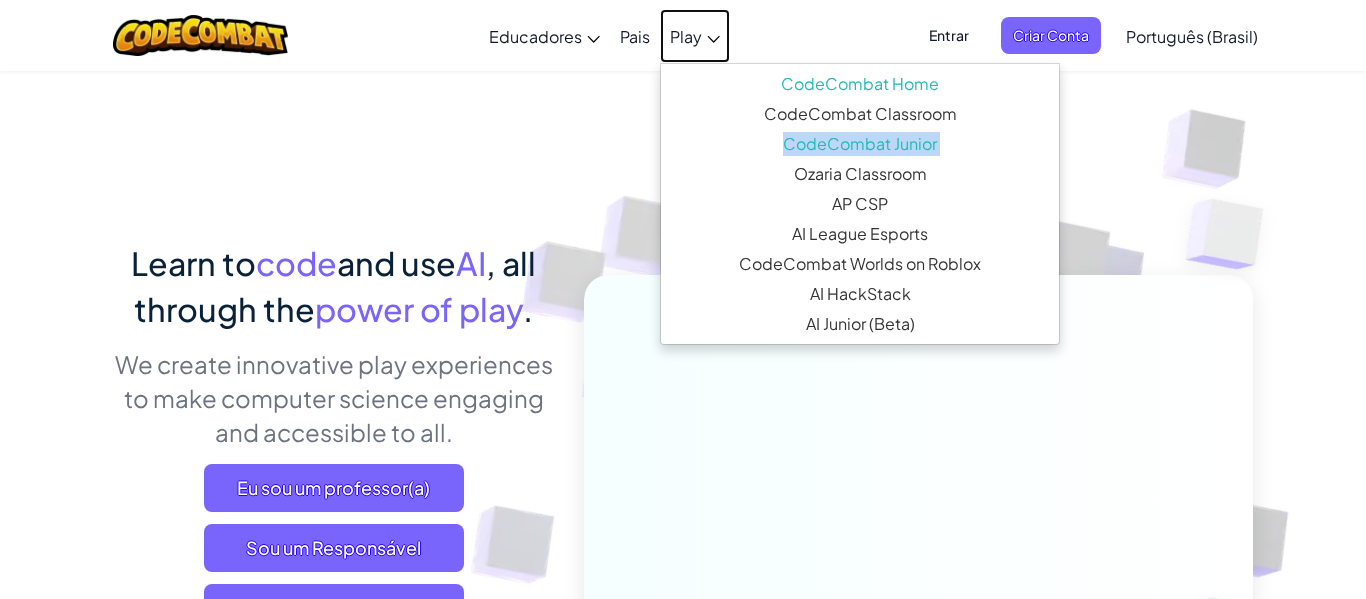 click on "Play" at bounding box center (686, 36) 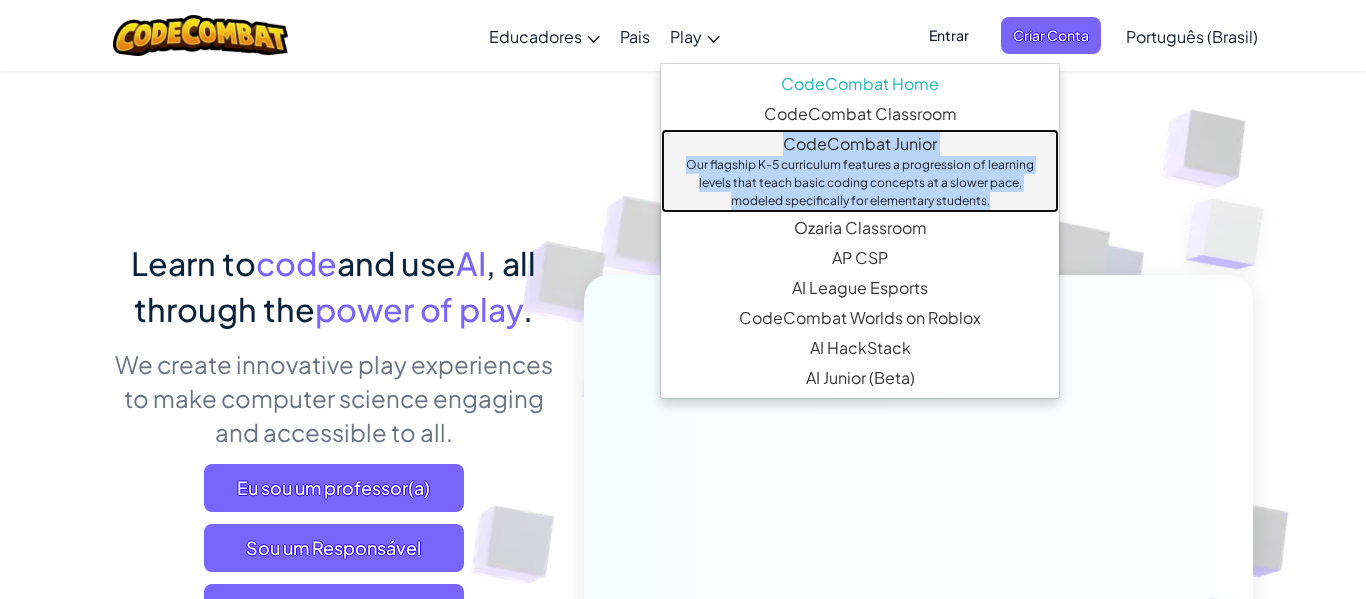 click on "CodeCombat Junior Our flagship K-5 curriculum features a progression of learning levels that teach basic coding concepts at a slower pace, modeled specifically for elementary students." at bounding box center (860, 171) 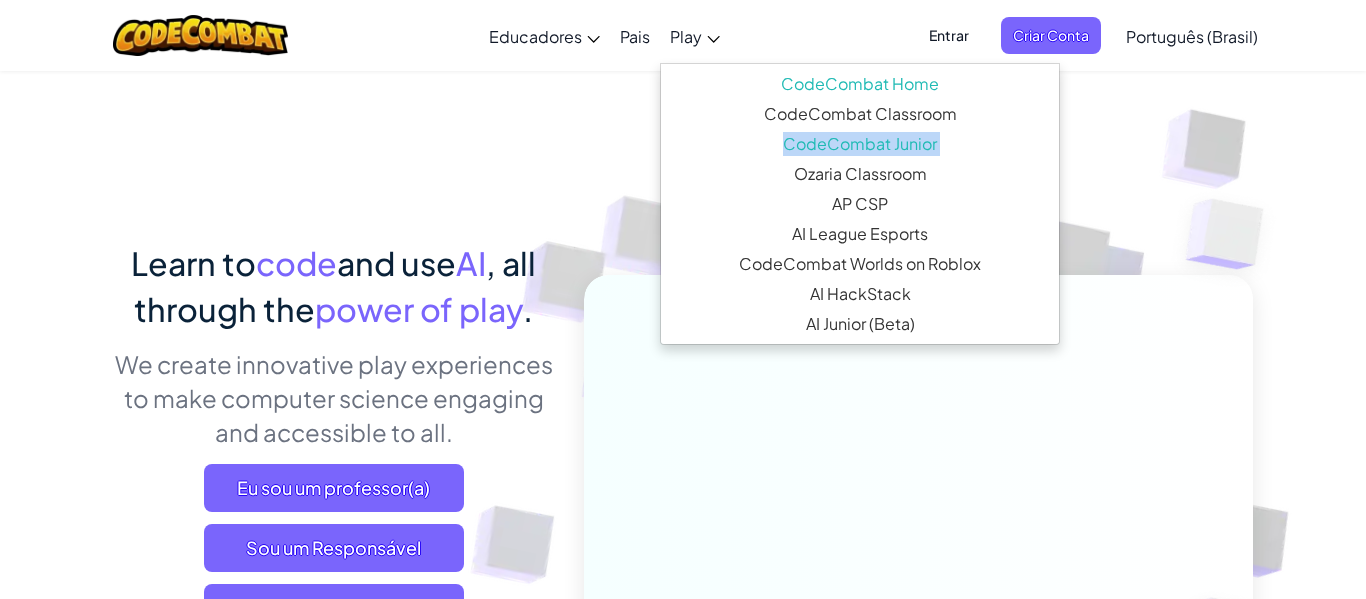 click at bounding box center [905, 440] 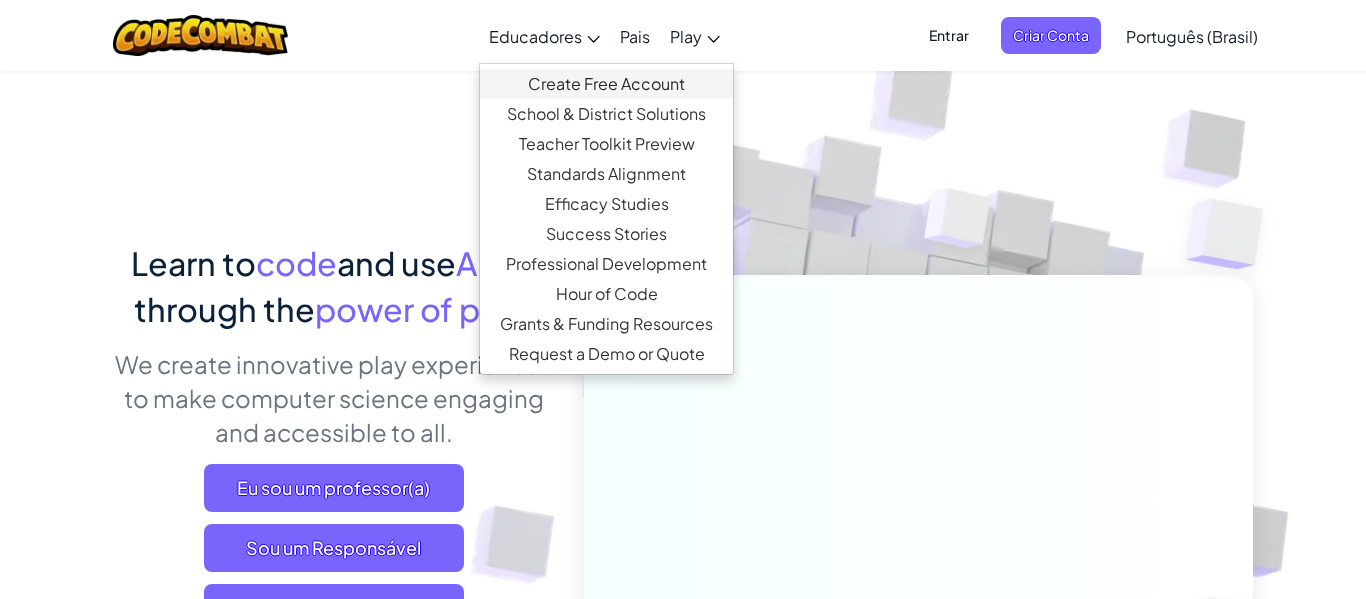 click on "Create Free Account" at bounding box center [606, 84] 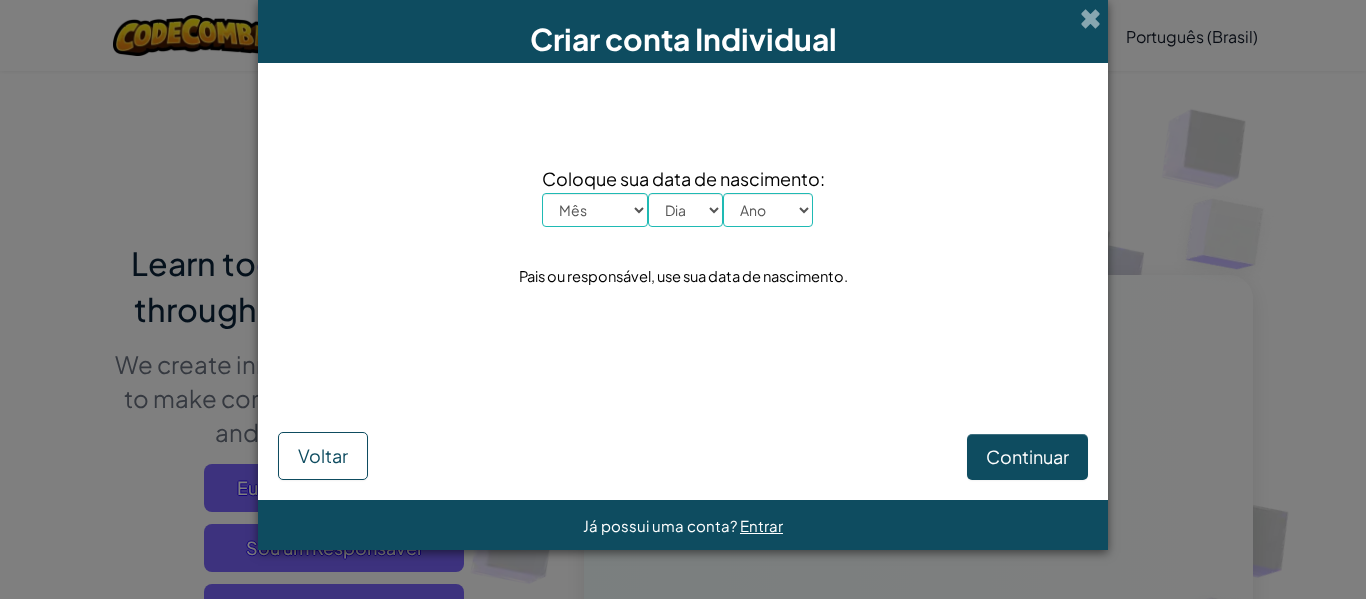 click on "Criar conta Individual Coloque sua data de nascimento: Mês Janeiro Fevereiro Março Abril Maio Junho Julho Agosto Setembro Outubro Novembro Dezembro Dia 1 2 3 4 5 6 7 8 9 10 11 12 13 14 15 16 17 18 19 20 21 22 23 24 25 26 27 28 29 30 31 Ano 2025 2024 2023 2022 2021 2020 2019 2018 2017 2016 2015 2014 2013 2012 2011 2010 2009 2008 2007 2006 2005 2004 2003 2002 2001 2000 1999 1998 1997 1996 1995 1994 1993 1992 1991 1990 1989 1988 1987 1986 1985 1984 1983 1982 1981 1980 1979 1978 1977 1976 1975 1974 1973 1972 1971 1970 1969 1968 1967 1966 1965 1964 1963 1962 1961 1960 1959 1958 1957 1956 1955 1954 1953 1952 1951 1950 1949 1948 1947 1946 1945 1944 1943 1942 1941 1940 1939 1938 1937 1936 1935 1934 1933 1932 1931 1930 1929 1928 1927 Pais ou responsável, use sua data de nascimento. Continuar Voltar Já possui uma conta? Entrar" at bounding box center (683, 299) 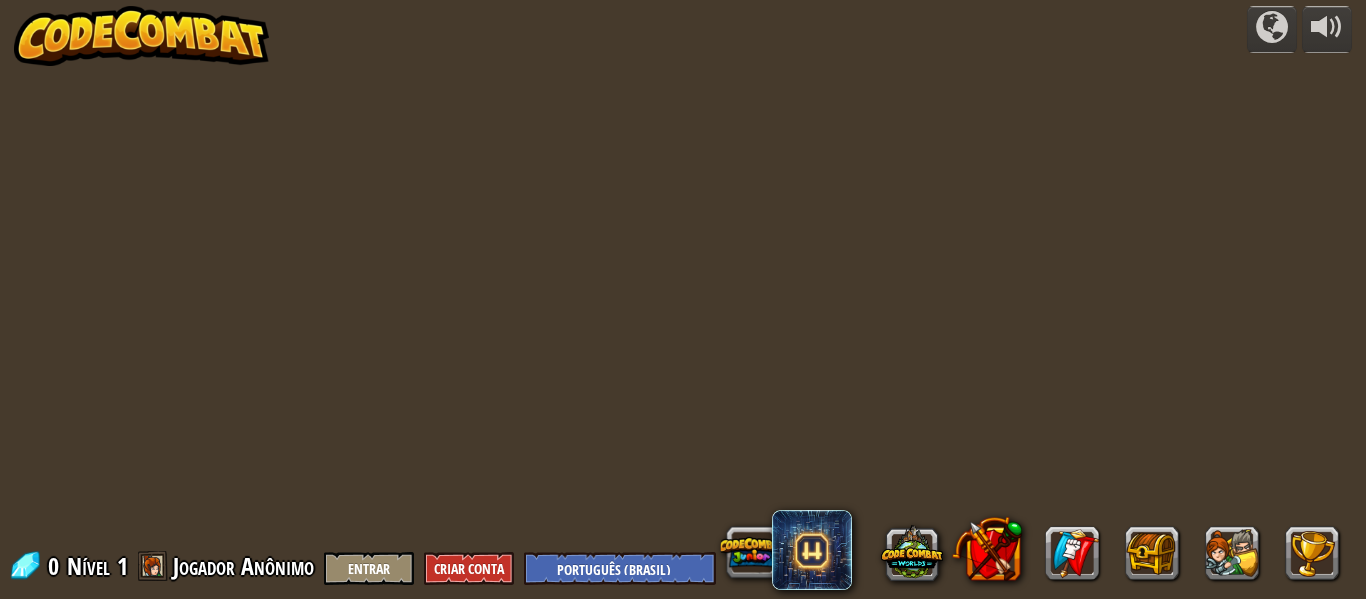 click on "powered by 0 Nível 1 Jogador Anônimo Entrar Criar Conta English (US) English (UK) 简体中文 繁體中文 русский español (ES) español (América Latina) français Português (Portugal) Português (Brasil) ---------------------------------- العربية azərbaycan dili български език Català čeština dansk Deutsch (Deutschland) Deutsch (Österreich) Deutsch (Schweiz) Eesti Ελληνικά Esperanto Filipino فارسی Galego 한국어 ʻŌlelo Hawaiʻi עברית hrvatski jezik magyar Bahasa Indonesia Italiano қазақ тілі lietuvių kalba latviešu te reo Māori Македонски मानक हिन्दी Монгол хэл Bahasa Melayu မြန်မာစကား Nederlands (België) Nederlands (Nederland) 日本語 Norsk Bokmål Norsk Nynorsk O'zbekcha Polski limba română српски slovenčina slovenščina suomi Svenska ไทย Türkçe українська اُردُو Tiếng Việt 吴语 吳語" at bounding box center (683, 299) 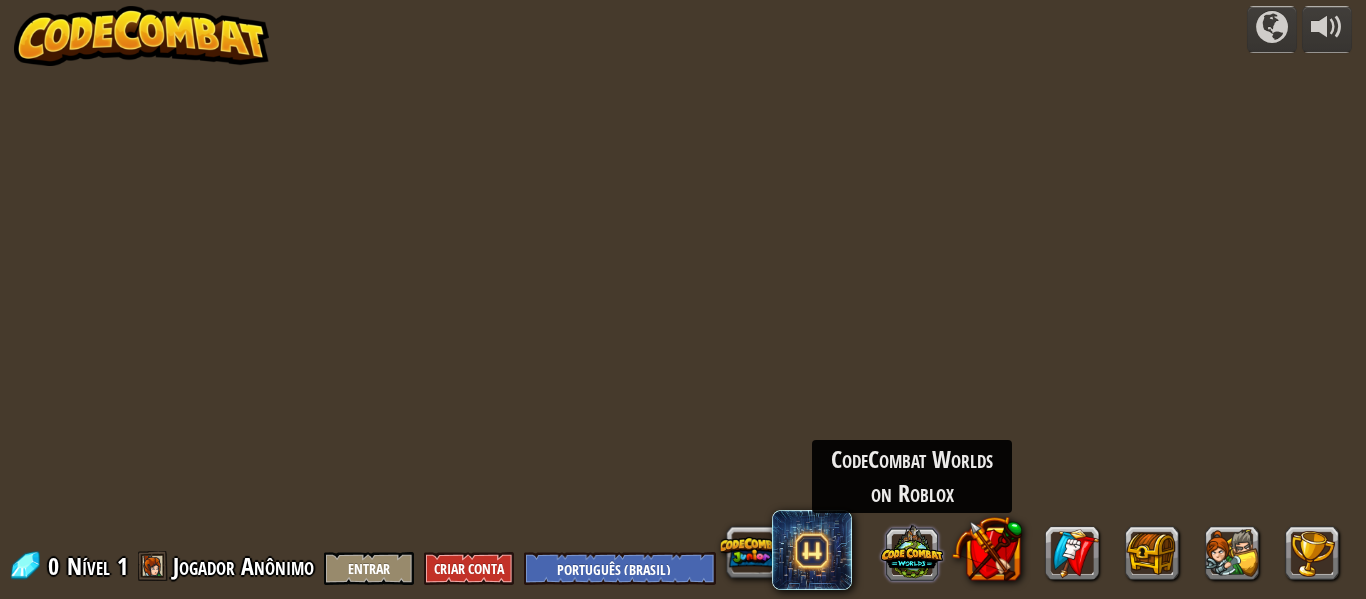select on "pt-BR" 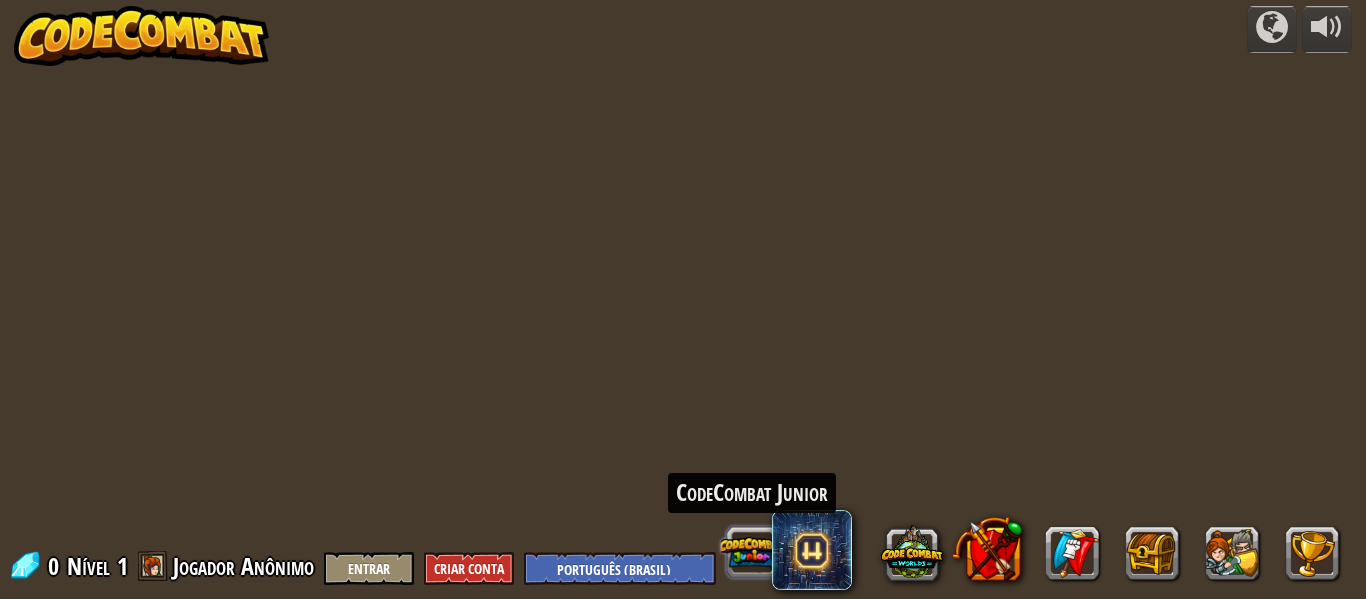 click at bounding box center (752, 552) 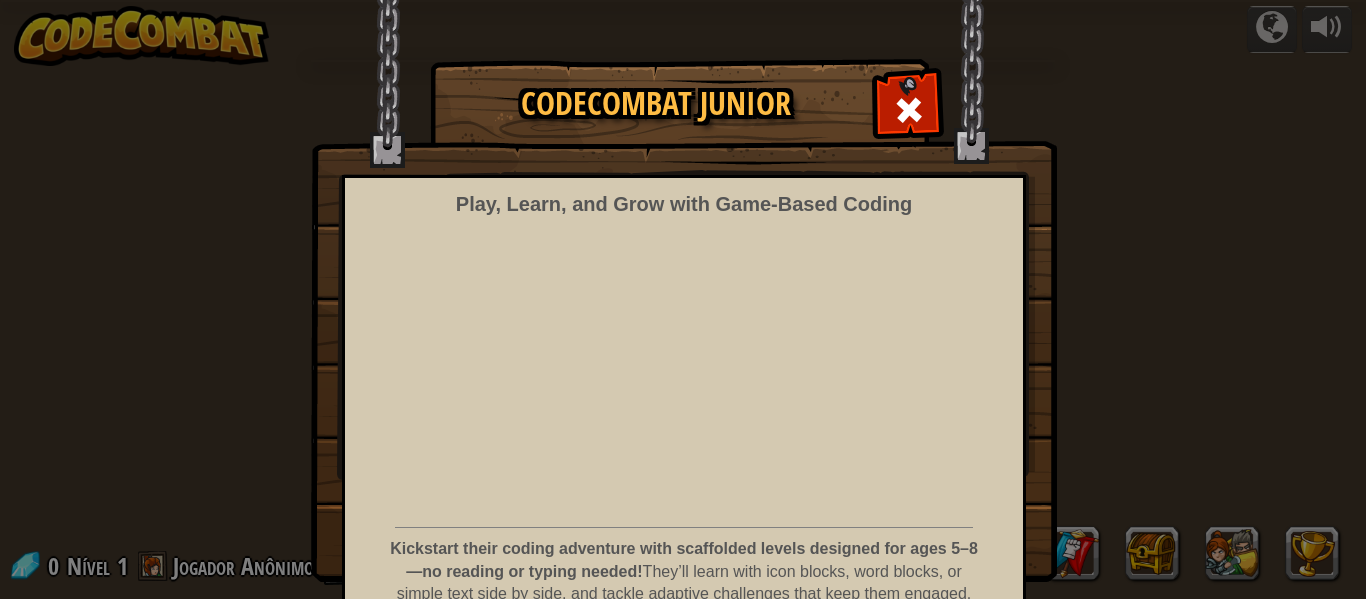 select on "pt-BR" 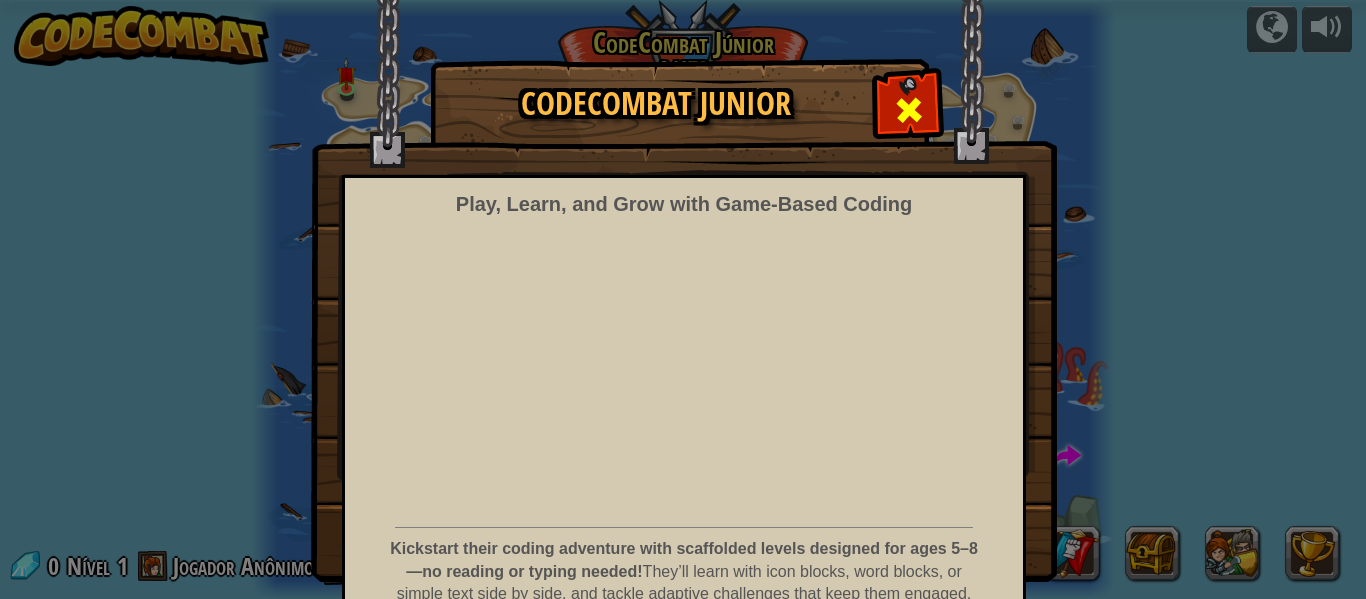 click at bounding box center (909, 110) 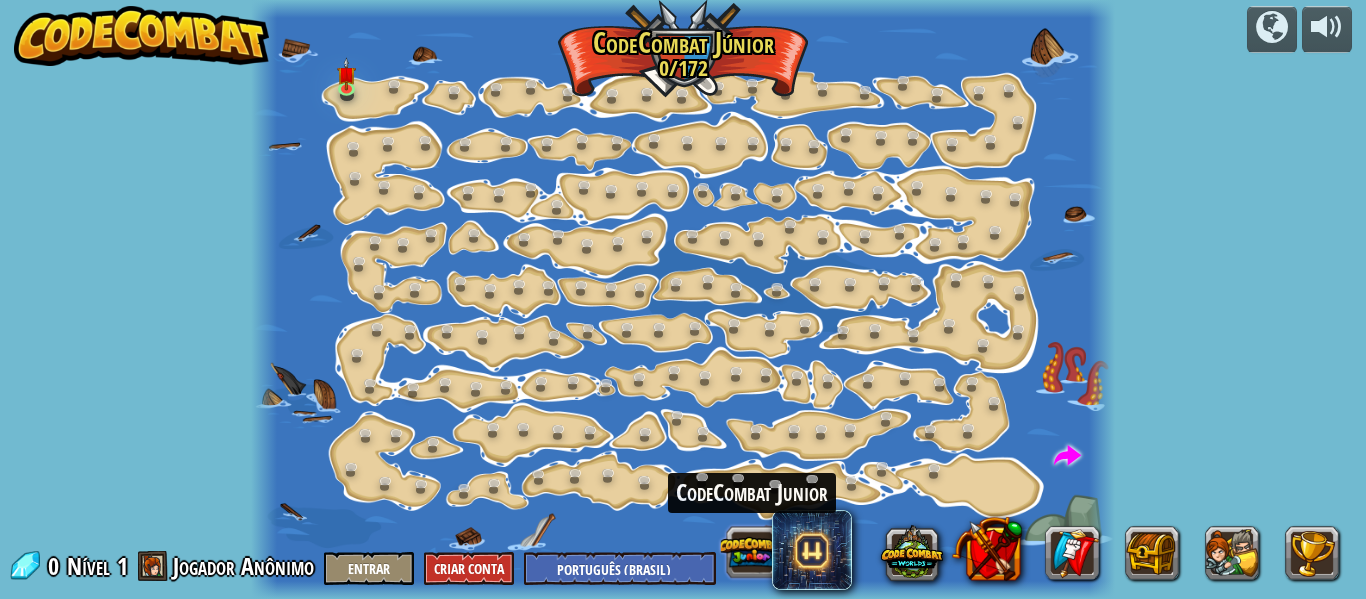 click at bounding box center [752, 552] 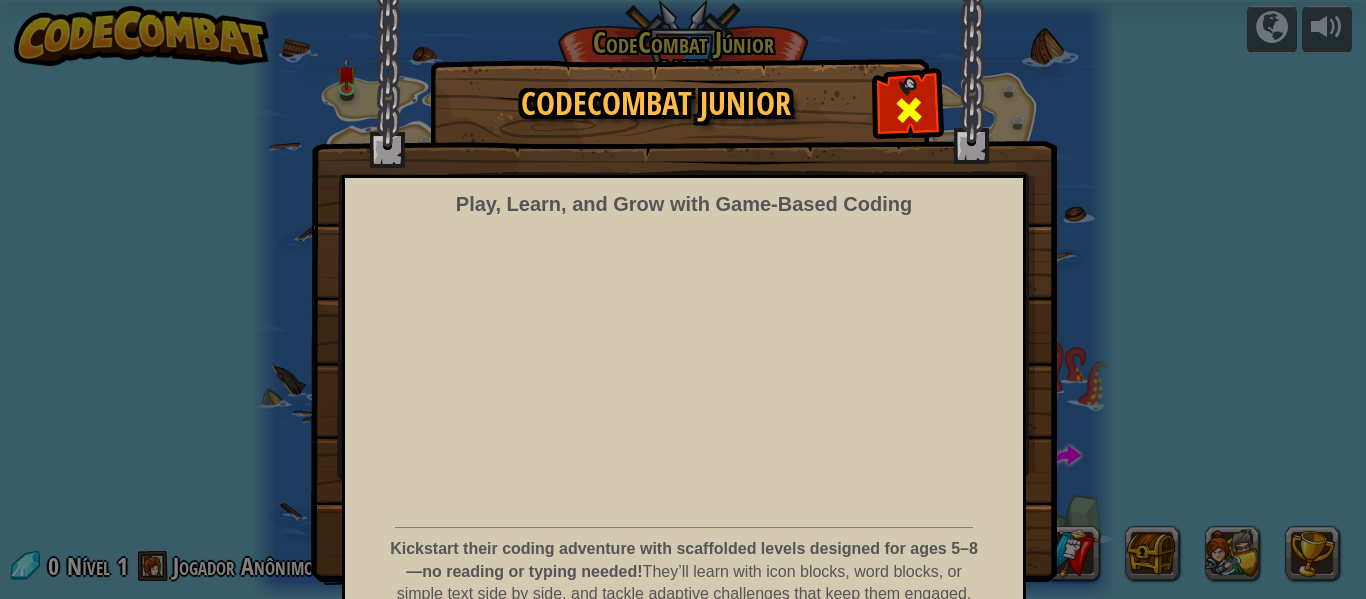 click at bounding box center (909, 110) 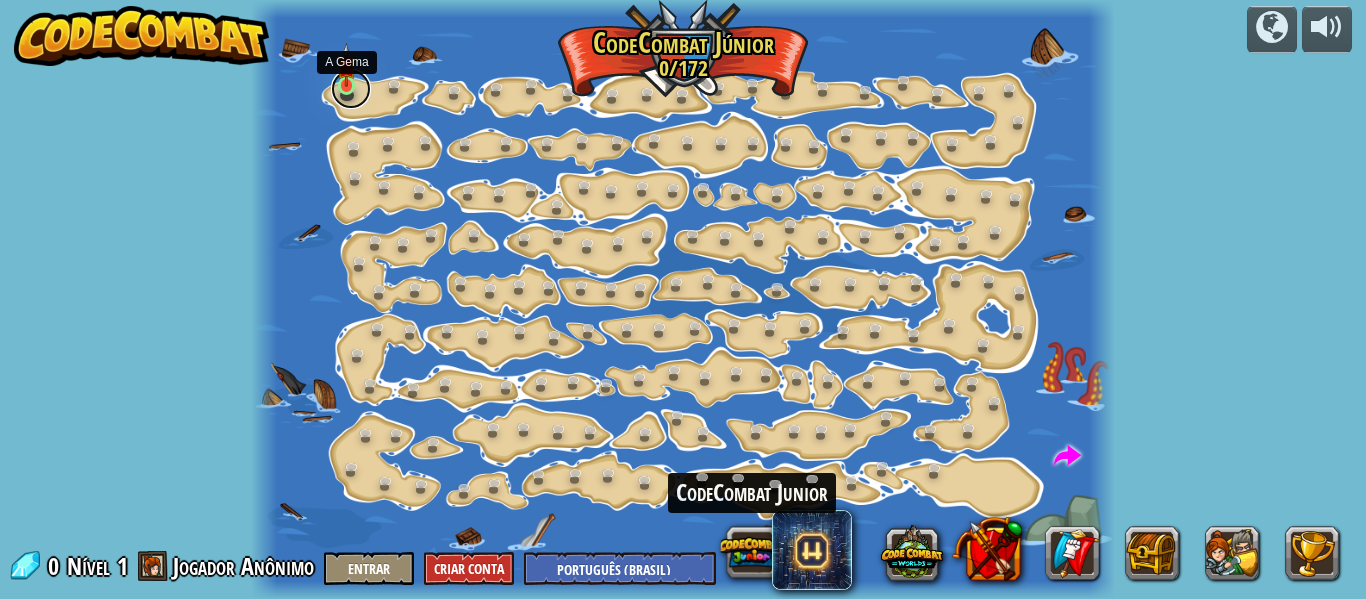 click at bounding box center [351, 89] 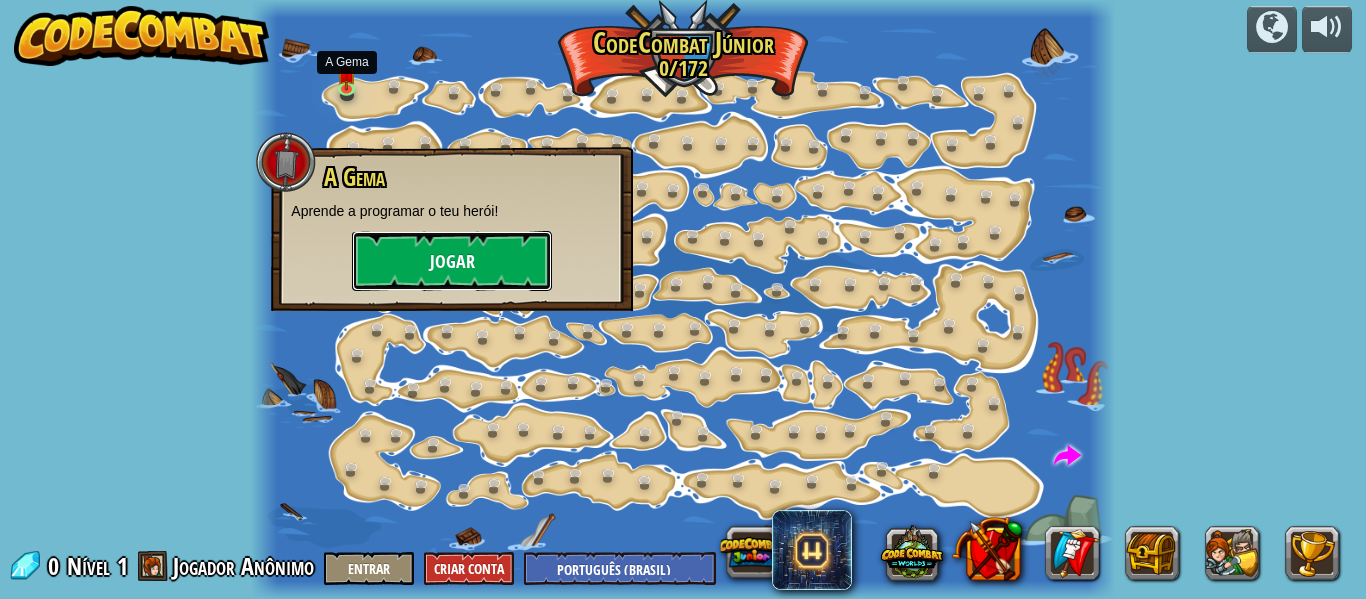 click on "Jogar" at bounding box center (452, 261) 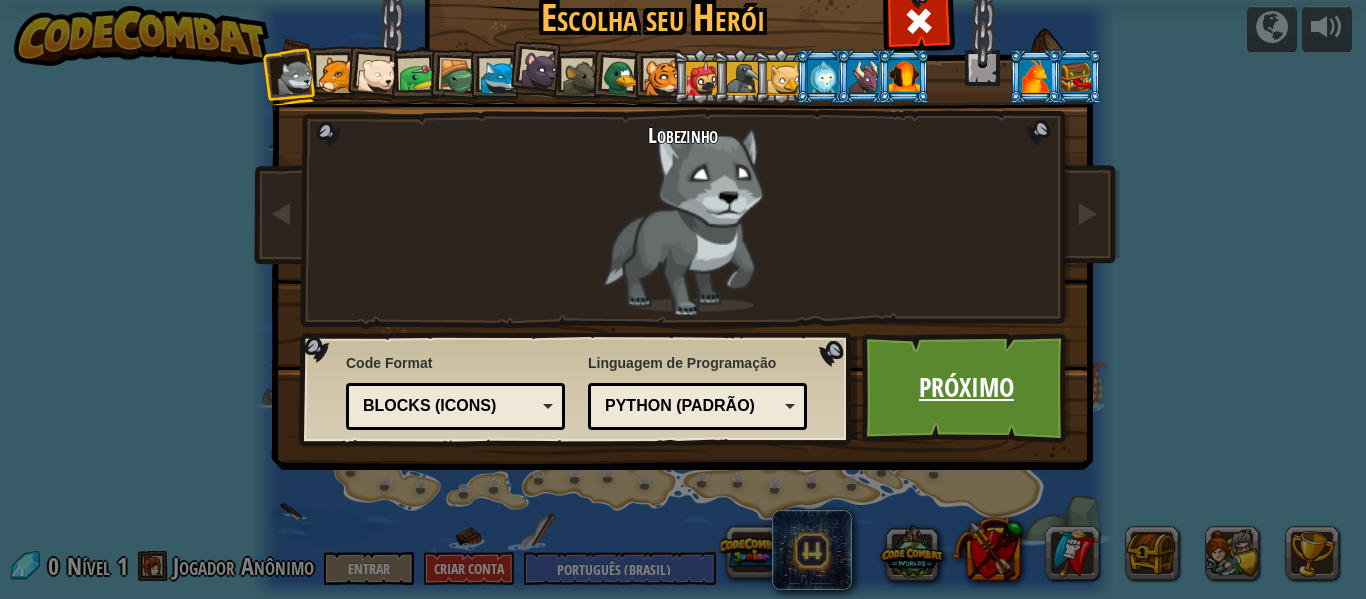 click on "Próximo" at bounding box center [966, 388] 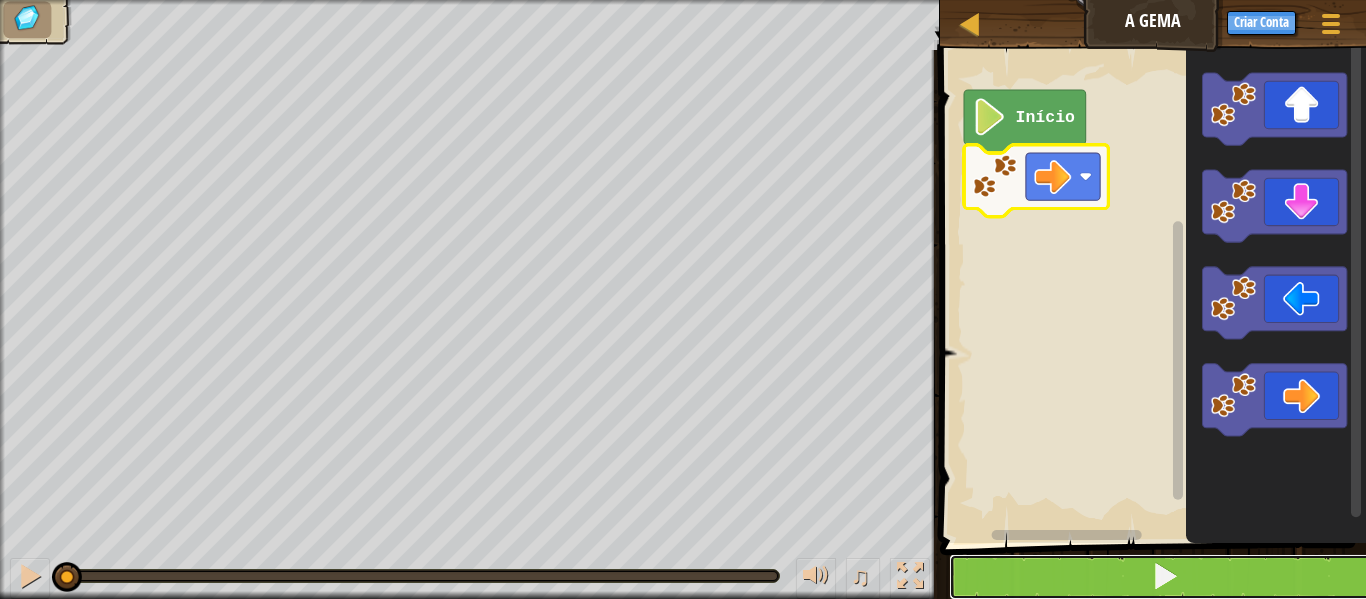 click at bounding box center (1165, 577) 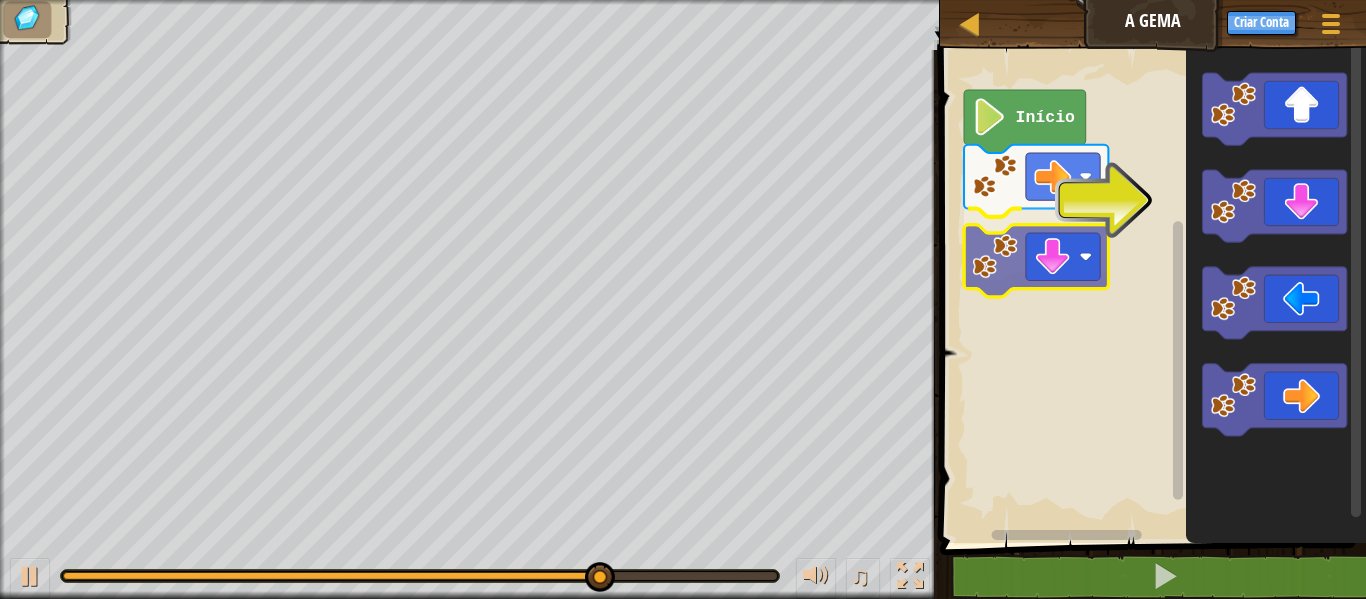 click on "Início" at bounding box center (1150, 291) 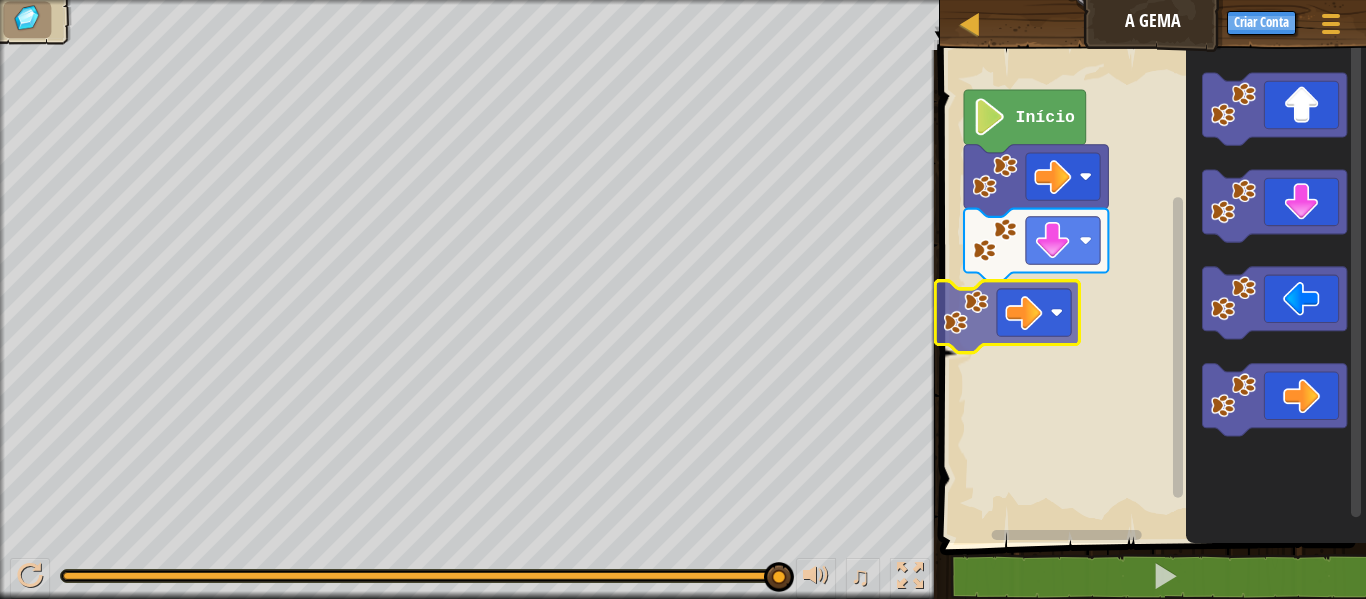 click on "Início" at bounding box center [1150, 291] 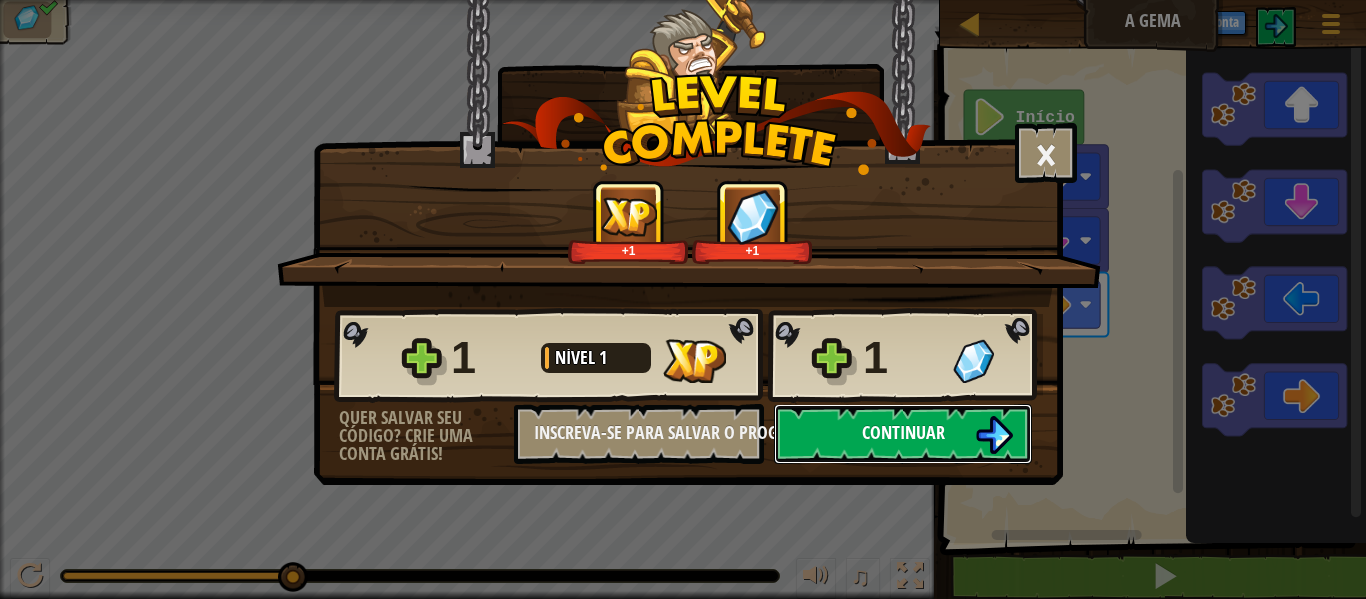 click on "Continuar" at bounding box center (903, 434) 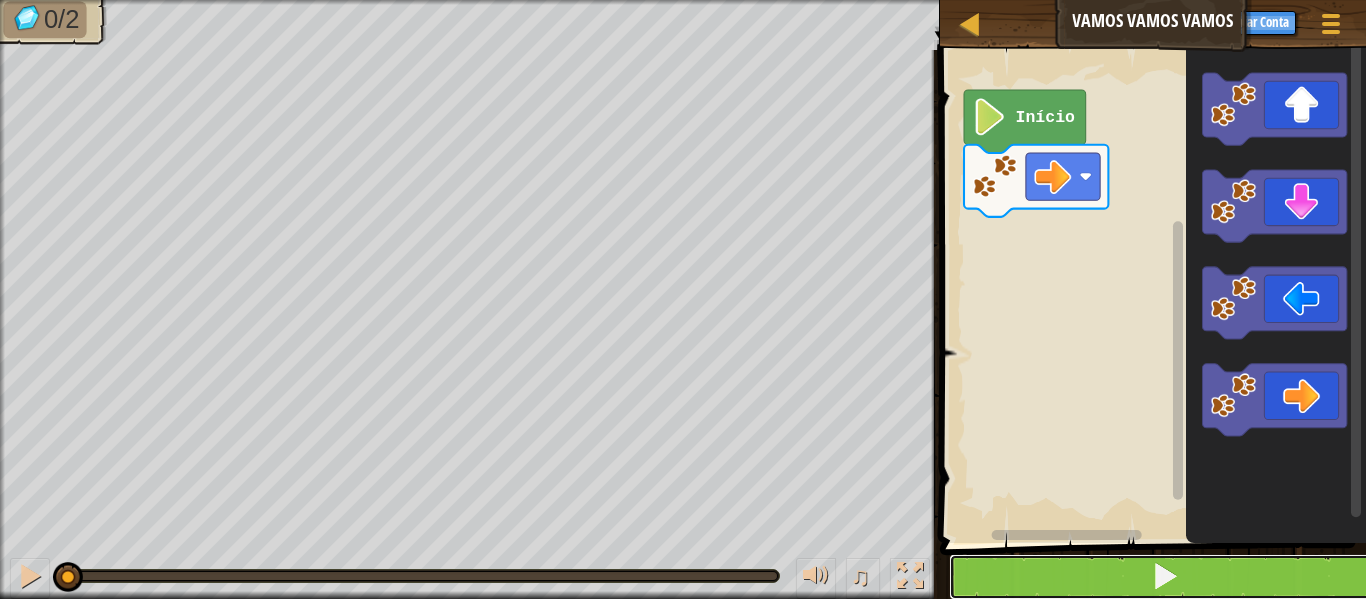 click at bounding box center [1165, 577] 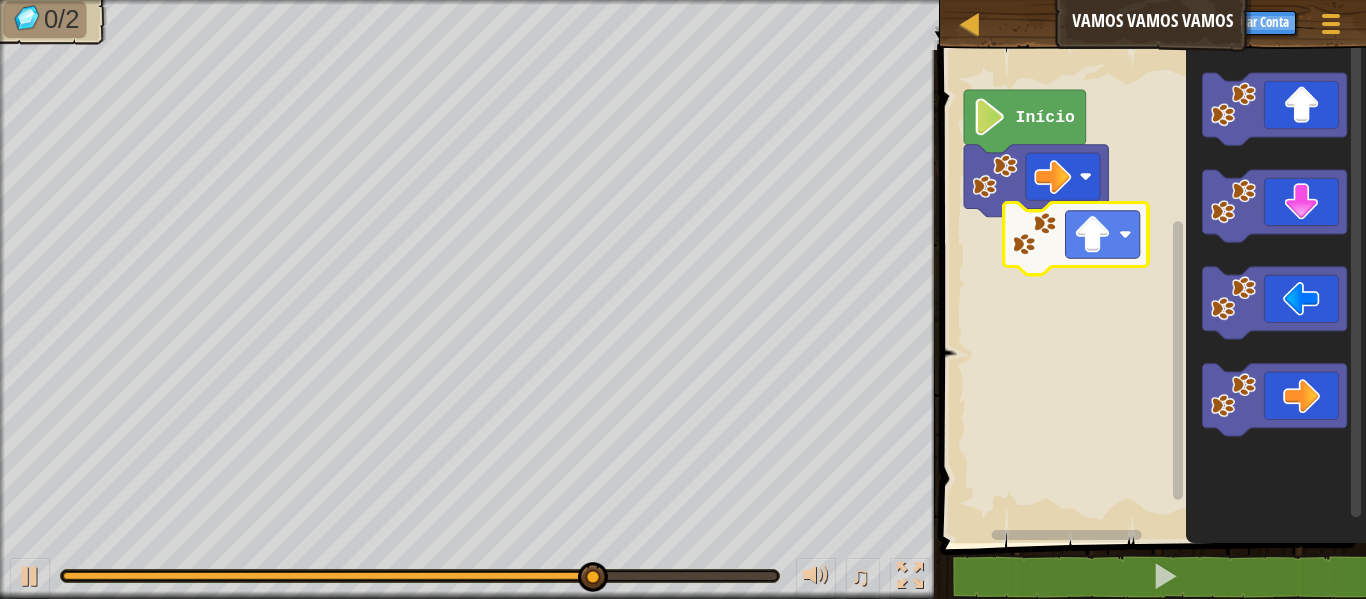 click on "Início" at bounding box center (1150, 291) 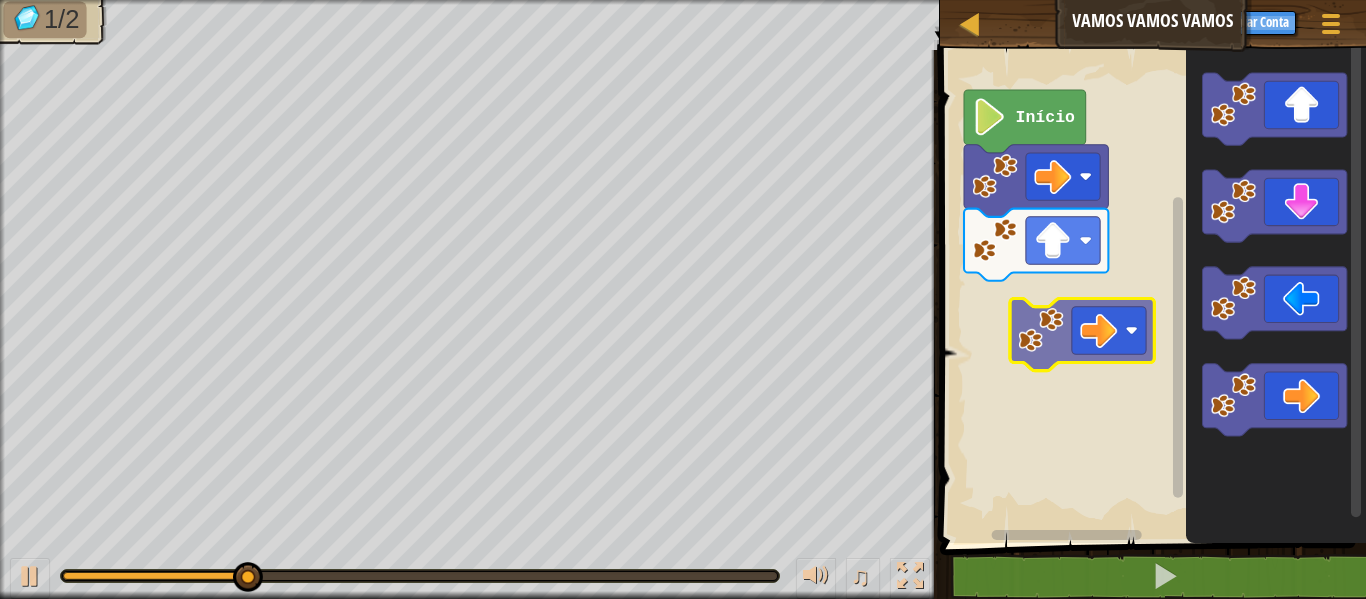 click on "Início" at bounding box center [1150, 291] 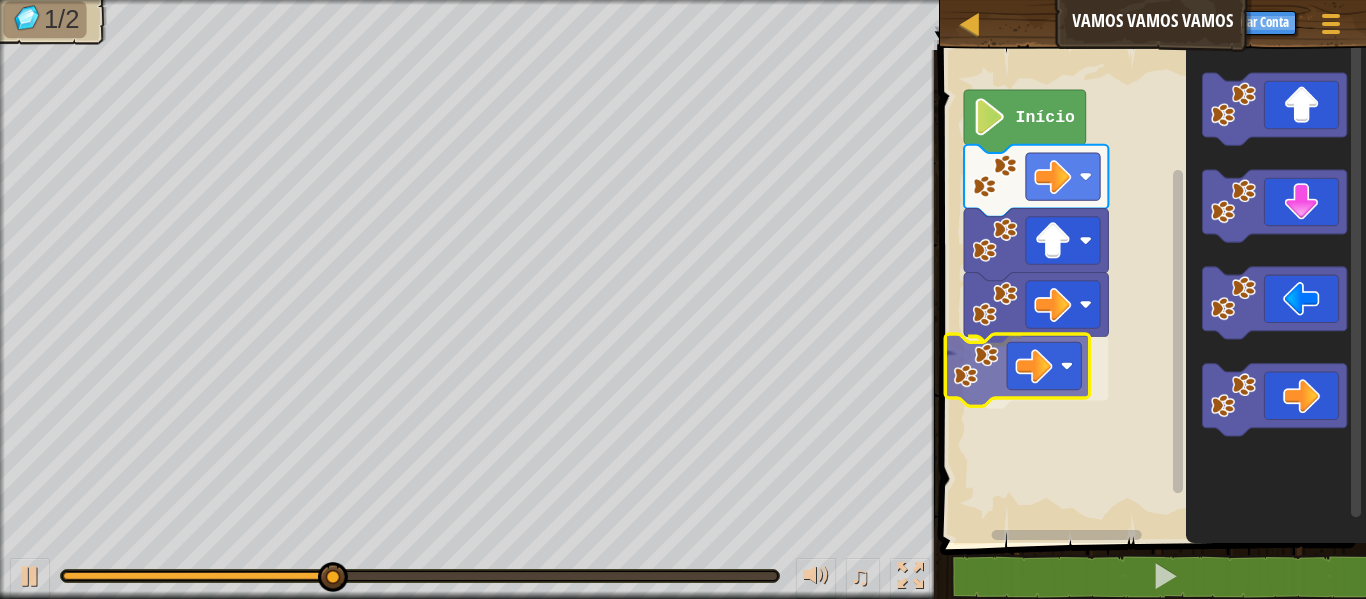 click on "Início" at bounding box center (1150, 291) 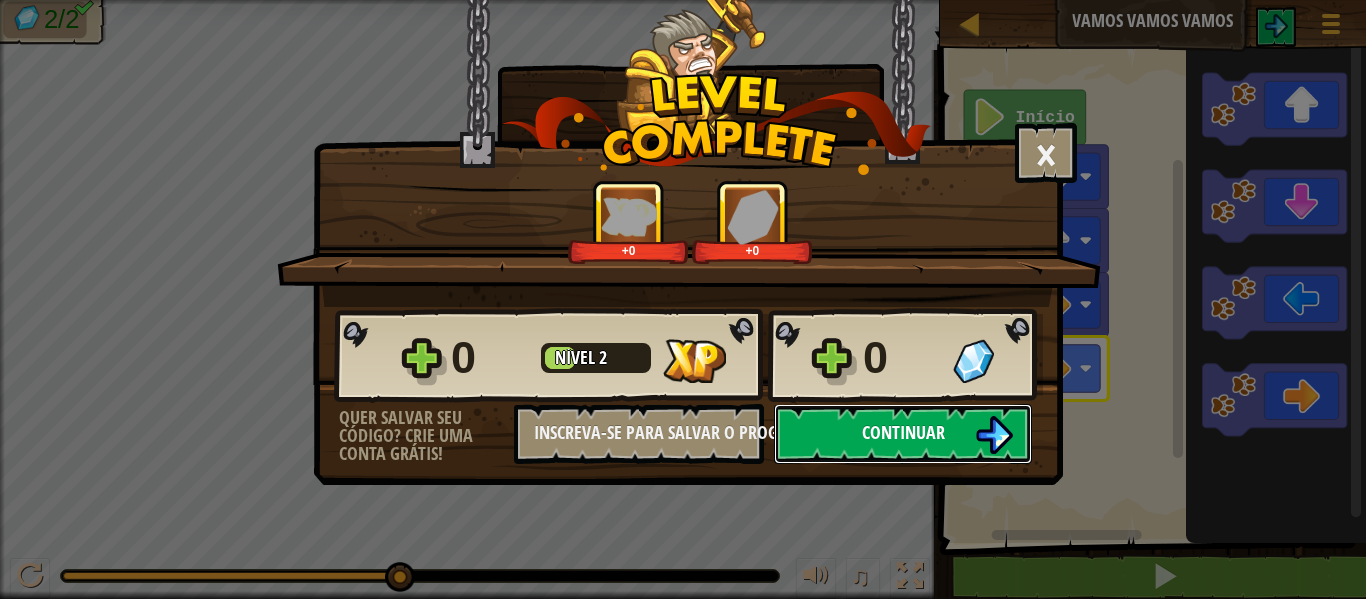 click on "Continuar" at bounding box center [903, 434] 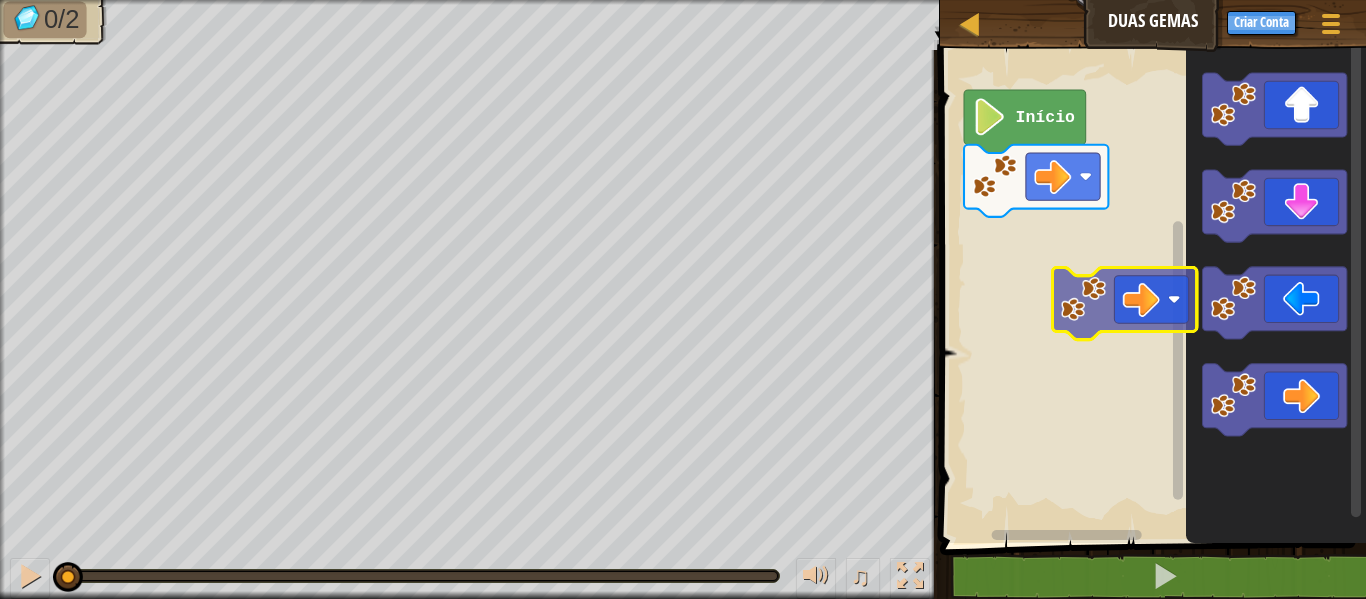 click on "Início" at bounding box center [1150, 291] 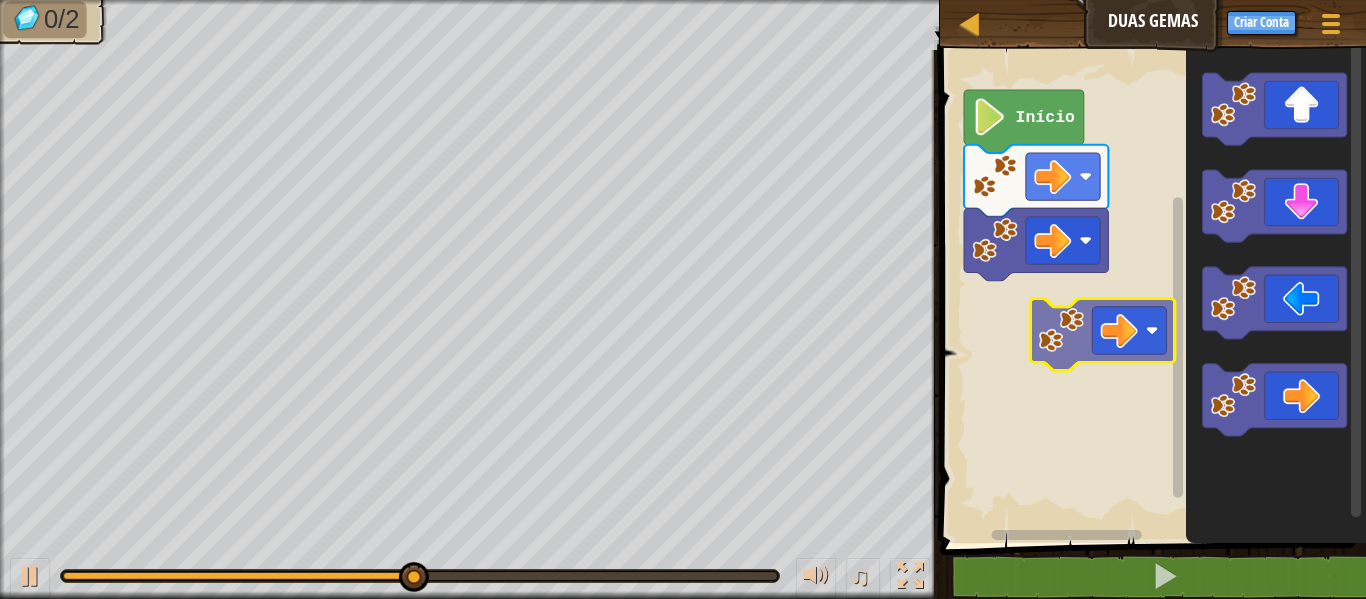 click on "Início" at bounding box center [1150, 291] 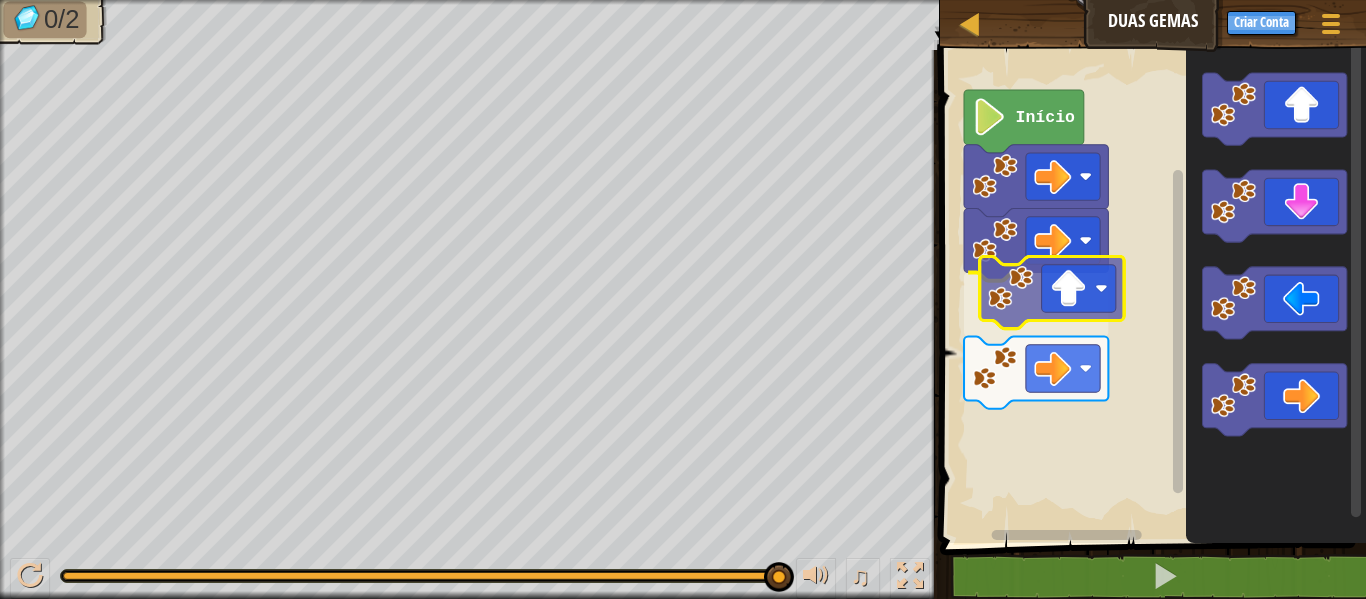 click on "Início" at bounding box center [1150, 291] 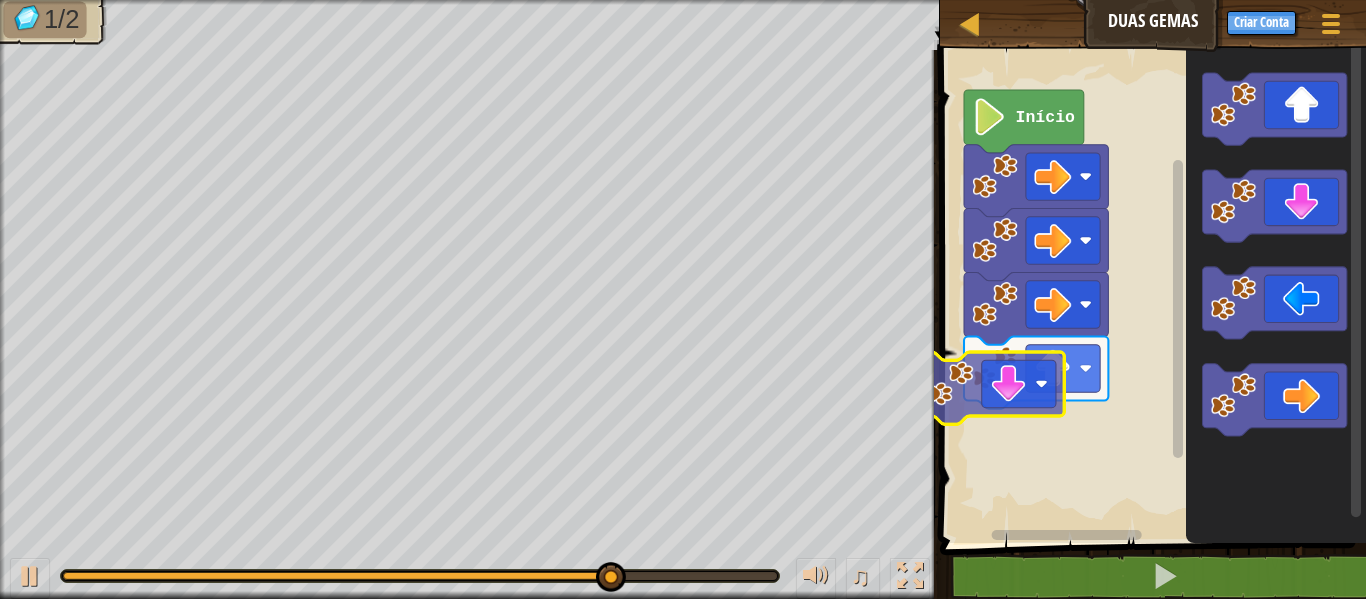 click on "Início" at bounding box center (1150, 291) 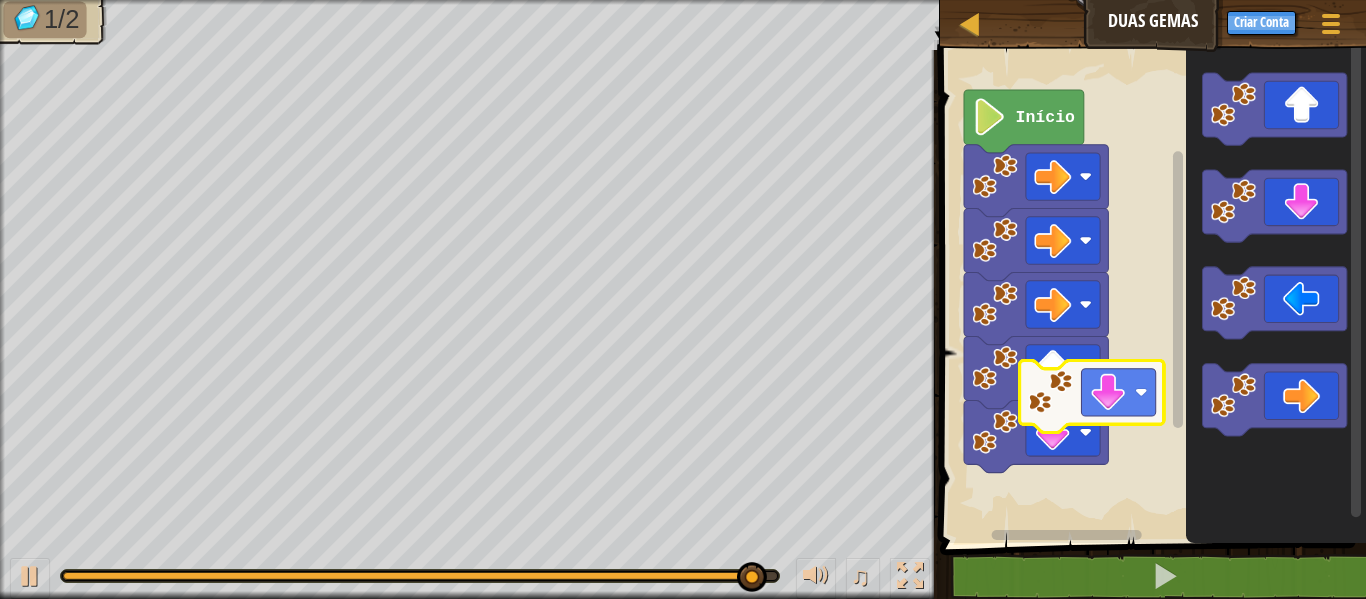 click on "Início" at bounding box center [1150, 291] 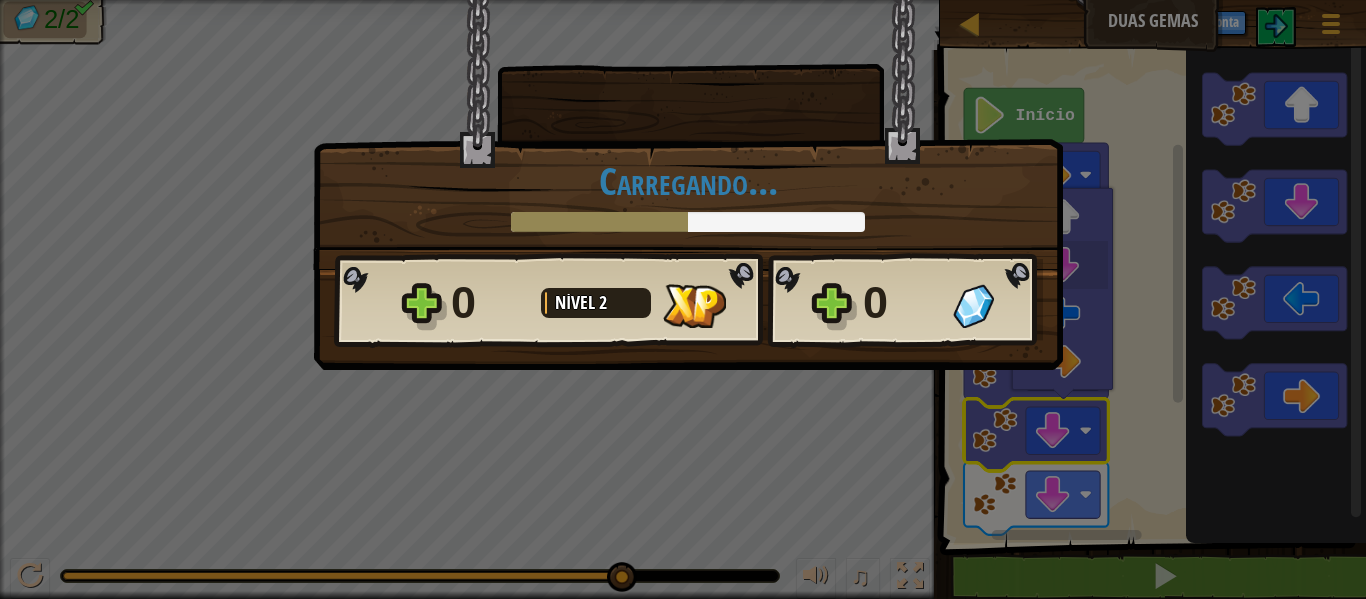 click on "× Este nível foi divertido? Carregando... Reticulating Splines... Carregando... 0 Nível 2 0 Quer salvar seu código? Crie uma conta grátis! Inscreva-se para salvar o progresso Salvando Progresso Continuar" at bounding box center (683, 299) 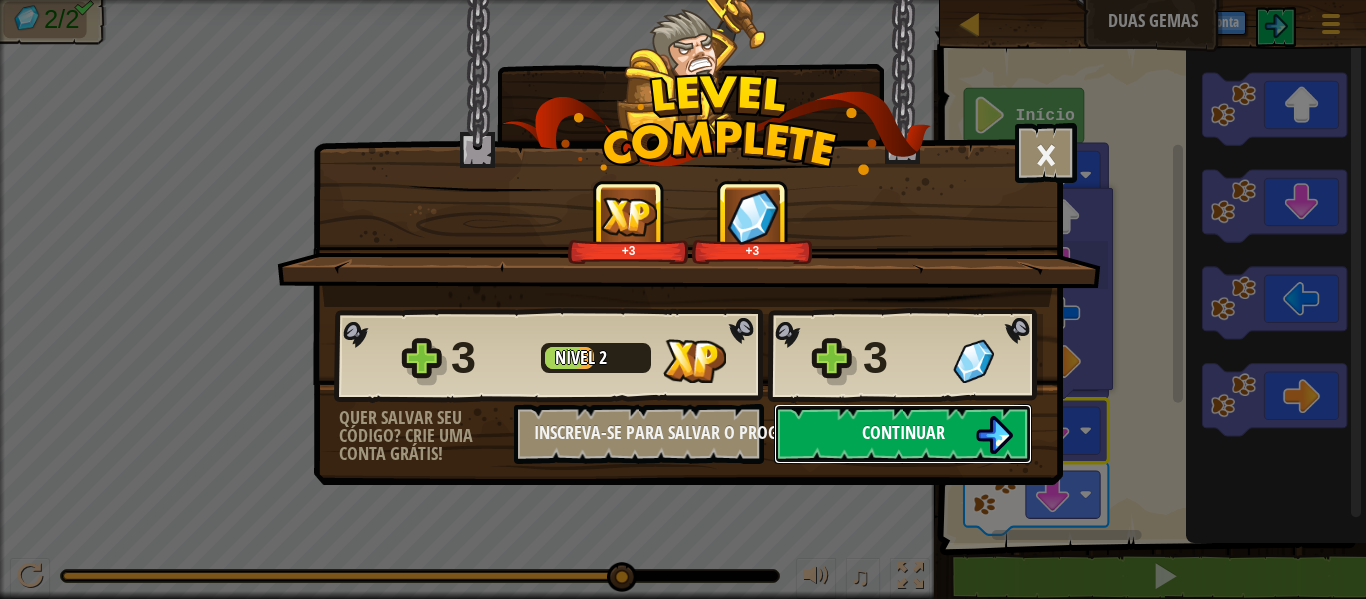 click on "Continuar" at bounding box center [903, 434] 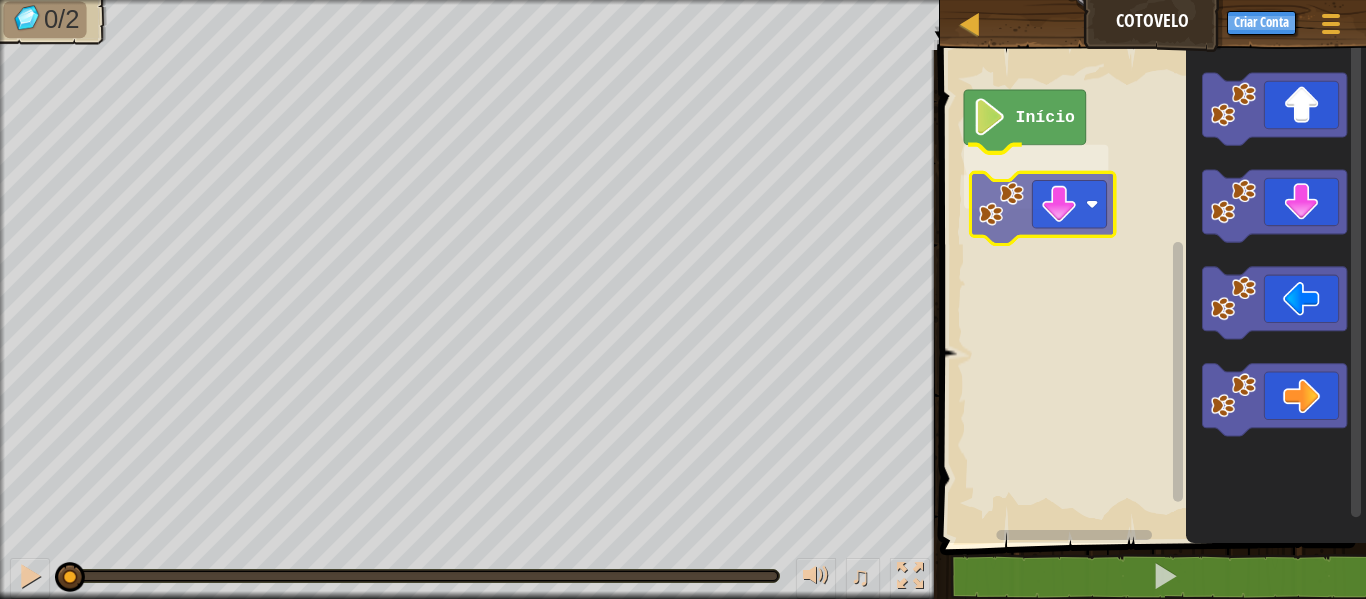 click on "Início" at bounding box center [1150, 291] 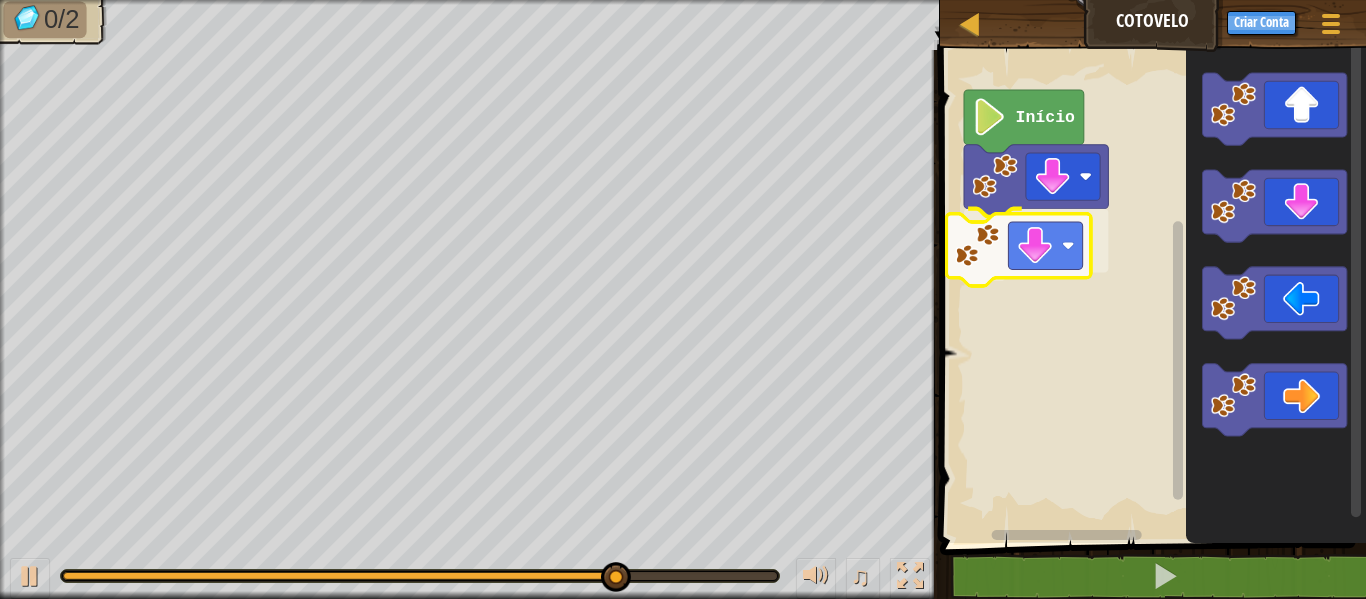 click on "Início" at bounding box center [1150, 291] 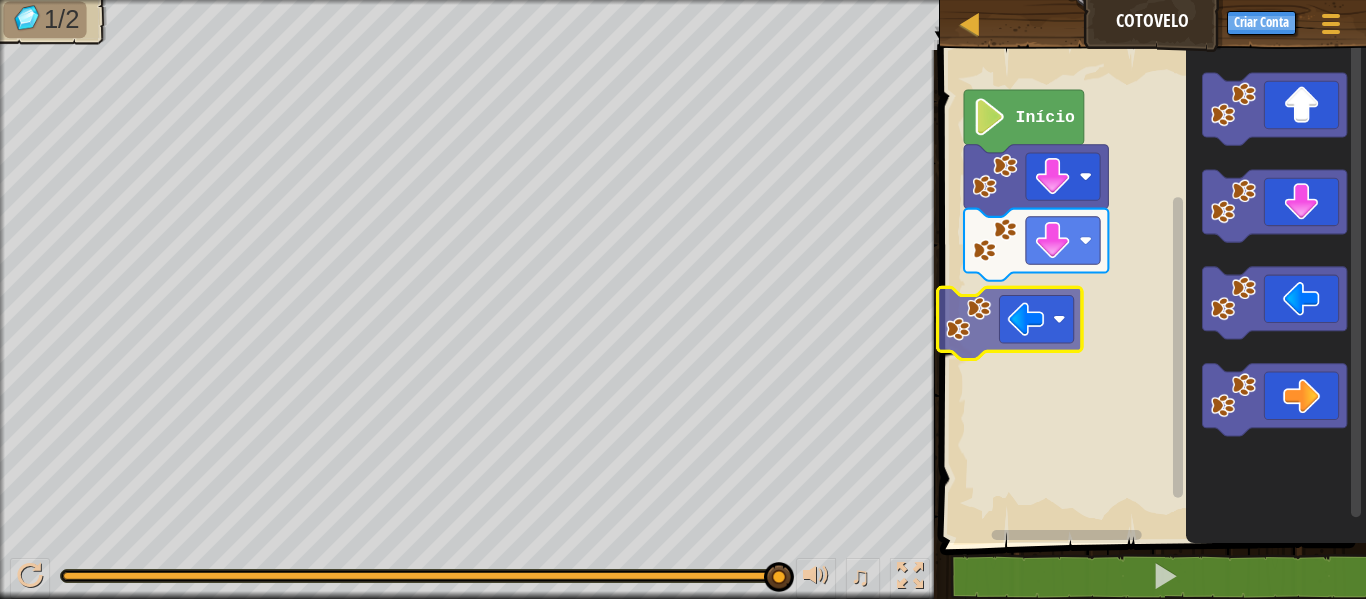 click on "Início" at bounding box center (1150, 291) 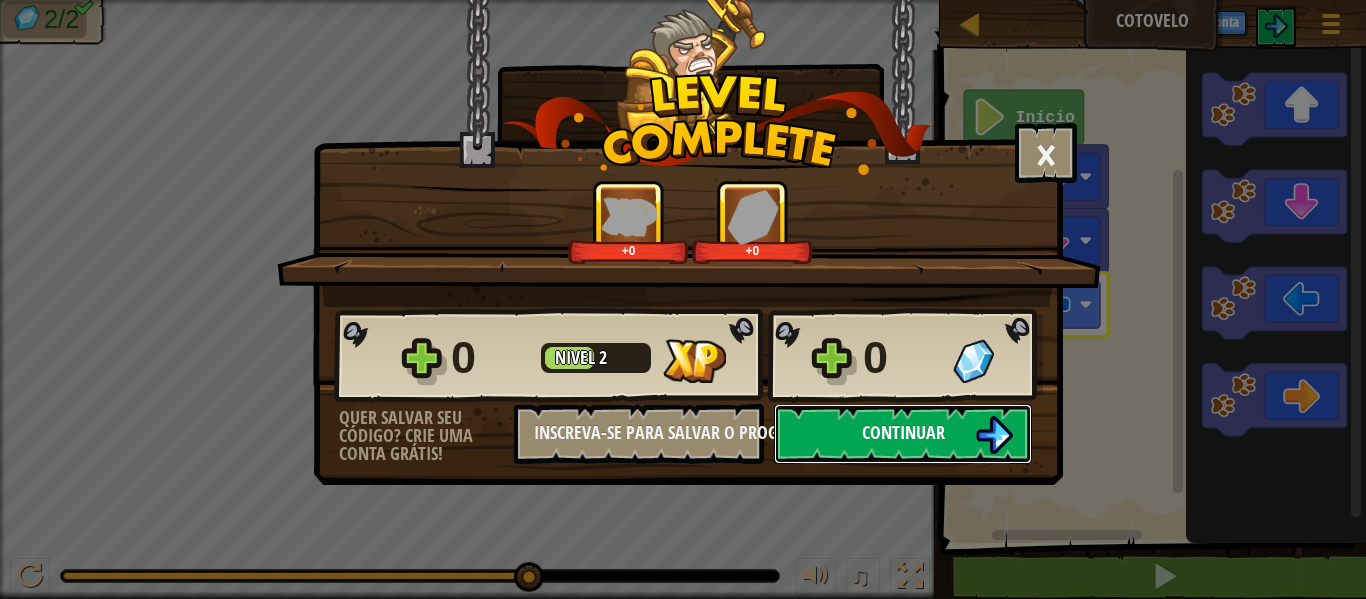 click on "Continuar" at bounding box center (903, 434) 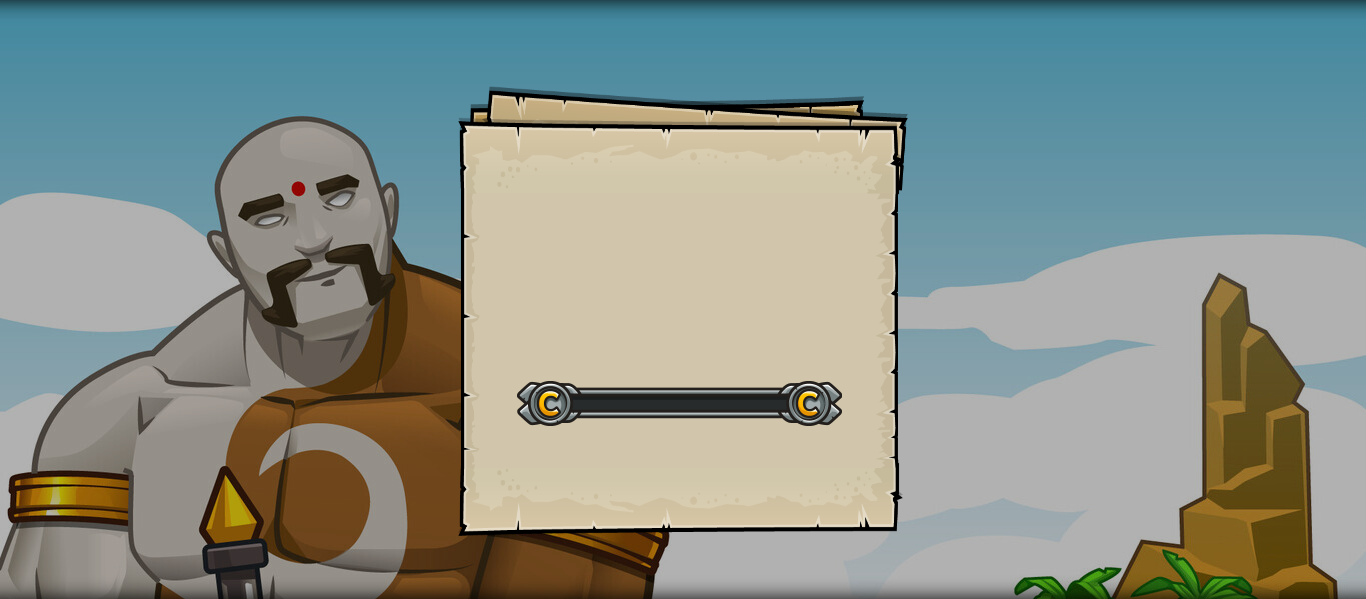 click on "Goals Start Level Erro ao carregar do servidor Você precisa de uma assinatura para jogar este nível. Assinar Você precisará participar de um curso para jogar este nível. Voltar aos meus cursos Peça ao seu professor para atribuir uma licença a você para que você possa continuar a jogar CodeCombat! Voltar aos meus cursos This level is locked. Voltar aos meus cursos Tudo parece impossível, até que seja feito. - [PERSON]" at bounding box center [683, 299] 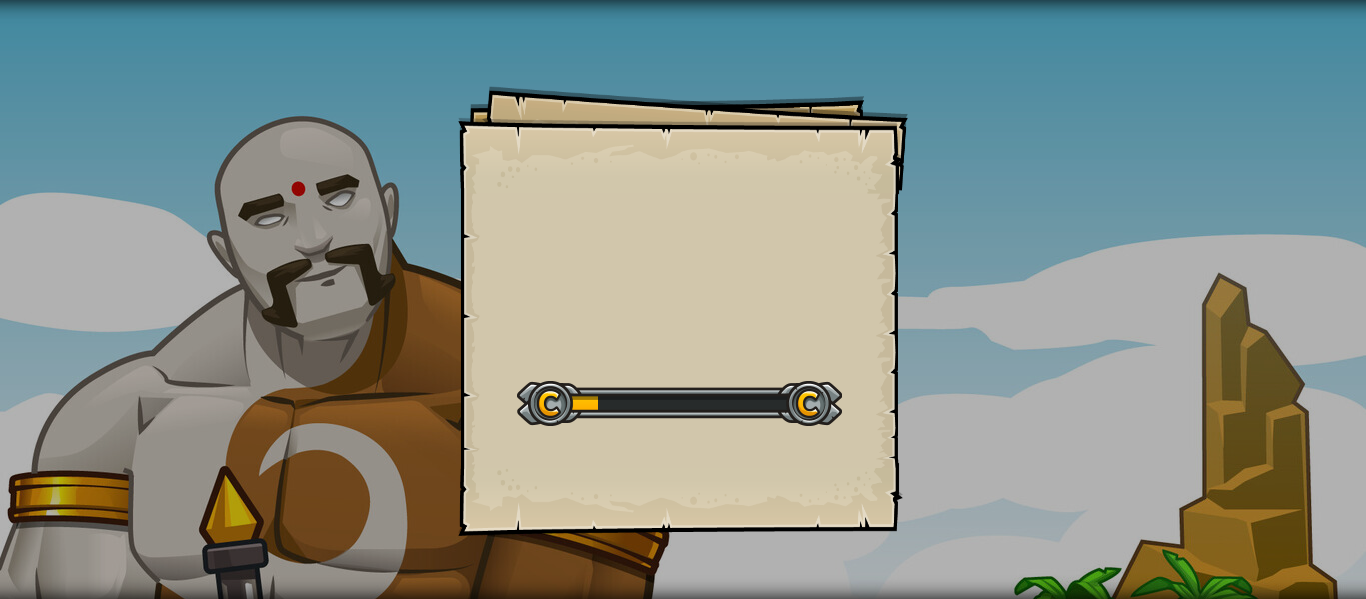 click on "Goals Start Level Erro ao carregar do servidor Você precisa de uma assinatura para jogar este nível. Assinar Você precisará participar de um curso para jogar este nível. Voltar aos meus cursos Peça ao seu professor para atribuir uma licença a você para que você possa continuar a jogar CodeCombat! Voltar aos meus cursos This level is locked. Voltar aos meus cursos Tudo parece impossível, até que seja feito. - [PERSON]" at bounding box center (683, 299) 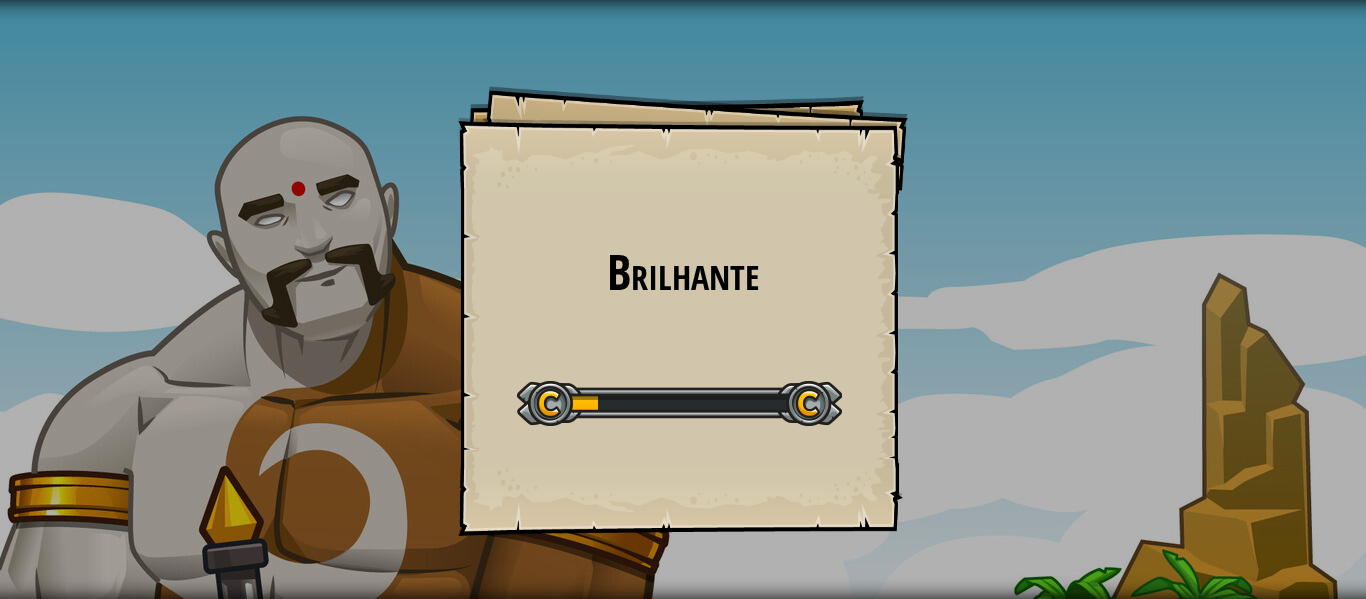 click on "Brilhante Goals Start Level Erro ao carregar do servidor Você precisa de uma assinatura para jogar este nível. Assinar Você precisará participar de um curso para jogar este nível. Voltar aos meus cursos Peça ao seu professor para atribuir uma licença a você para que você possa continuar a jogar CodeCombat! Voltar aos meus cursos This level is locked. Voltar aos meus cursos Tudo parece impossível, até que seja feito. - [PERSON]" at bounding box center (683, 299) 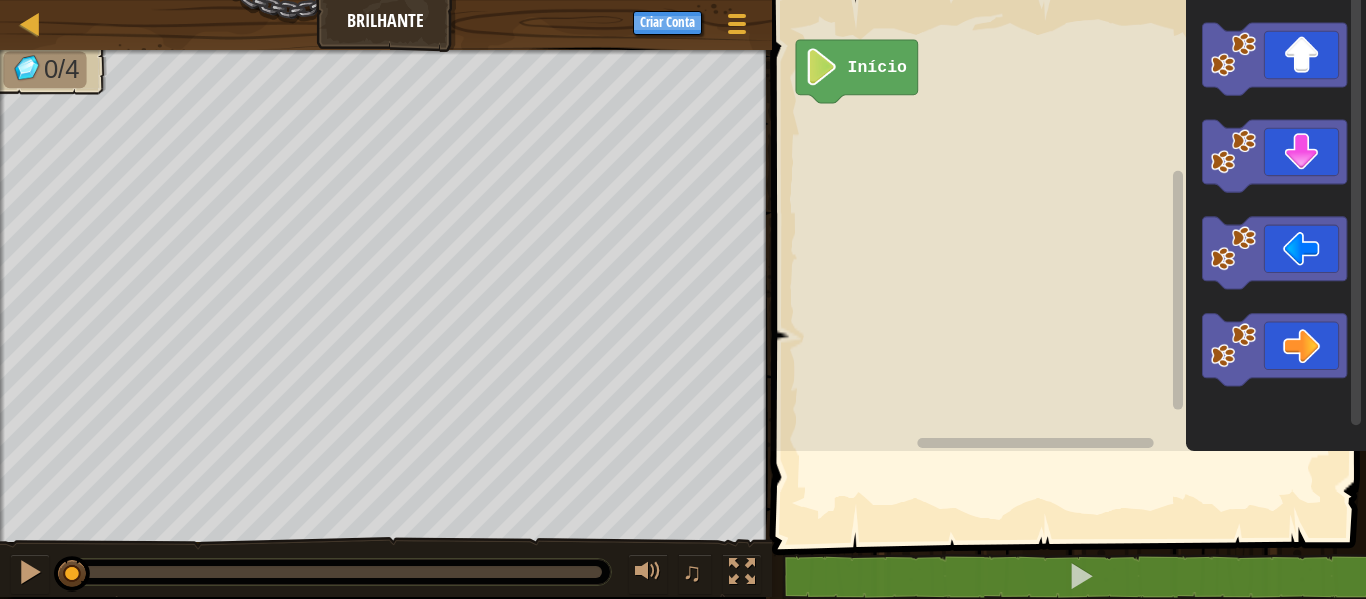 click at bounding box center [1071, 244] 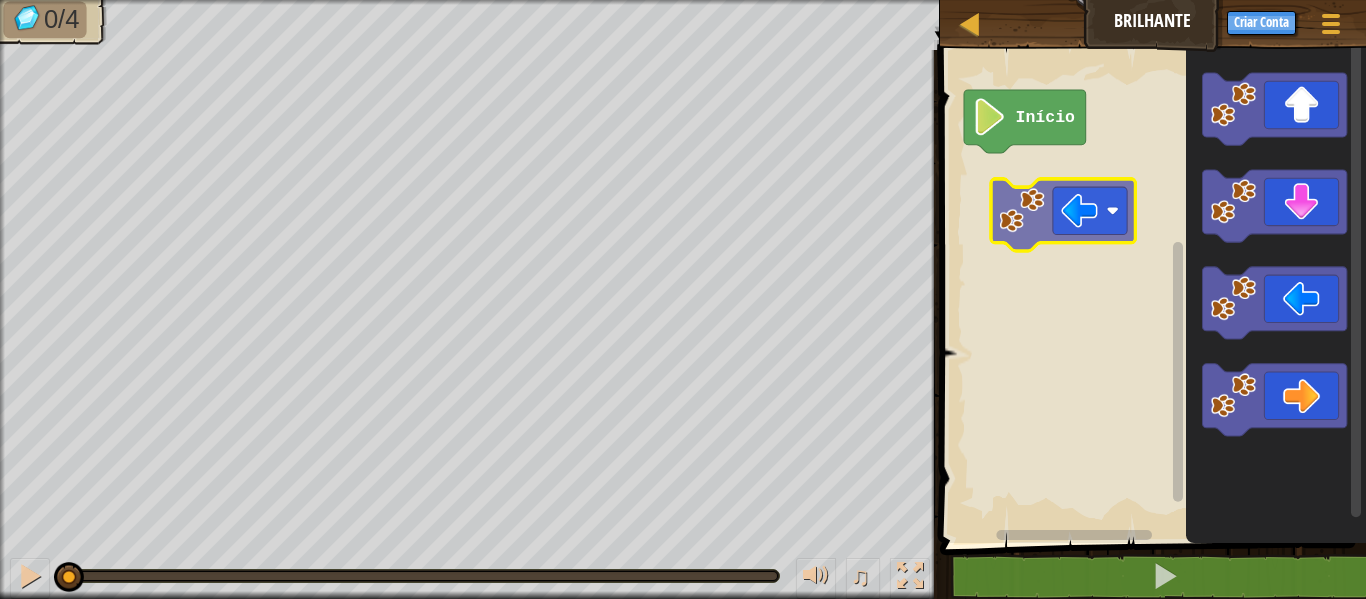 click on "Início" at bounding box center (1150, 291) 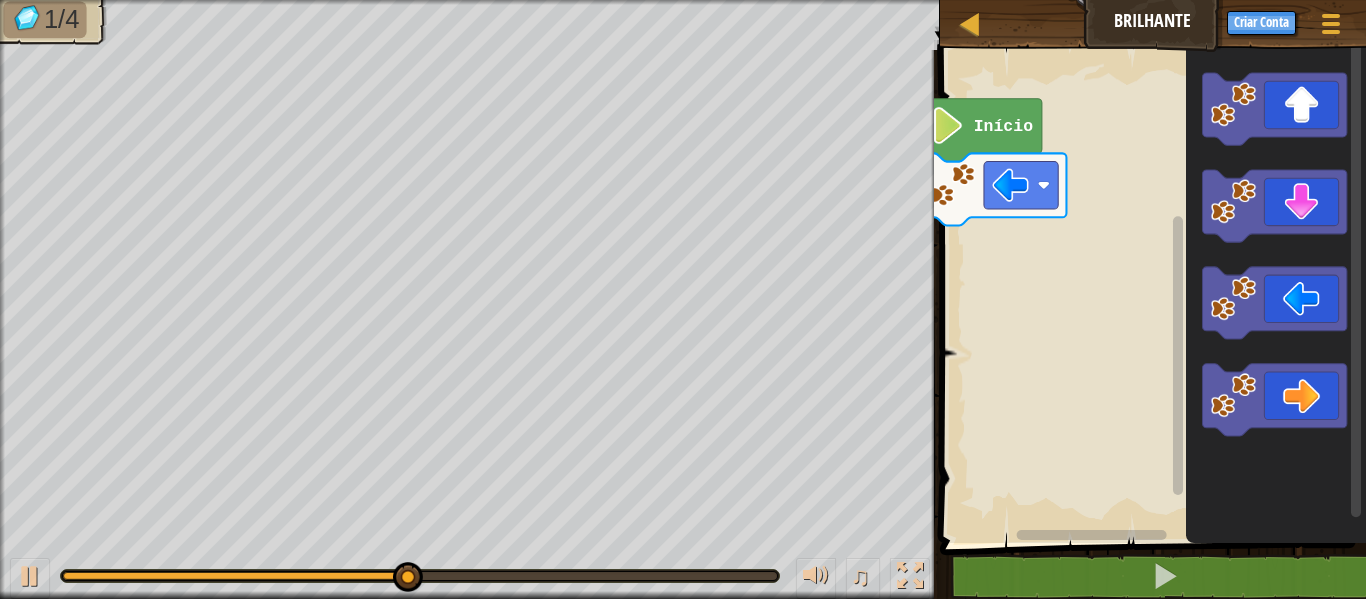 click 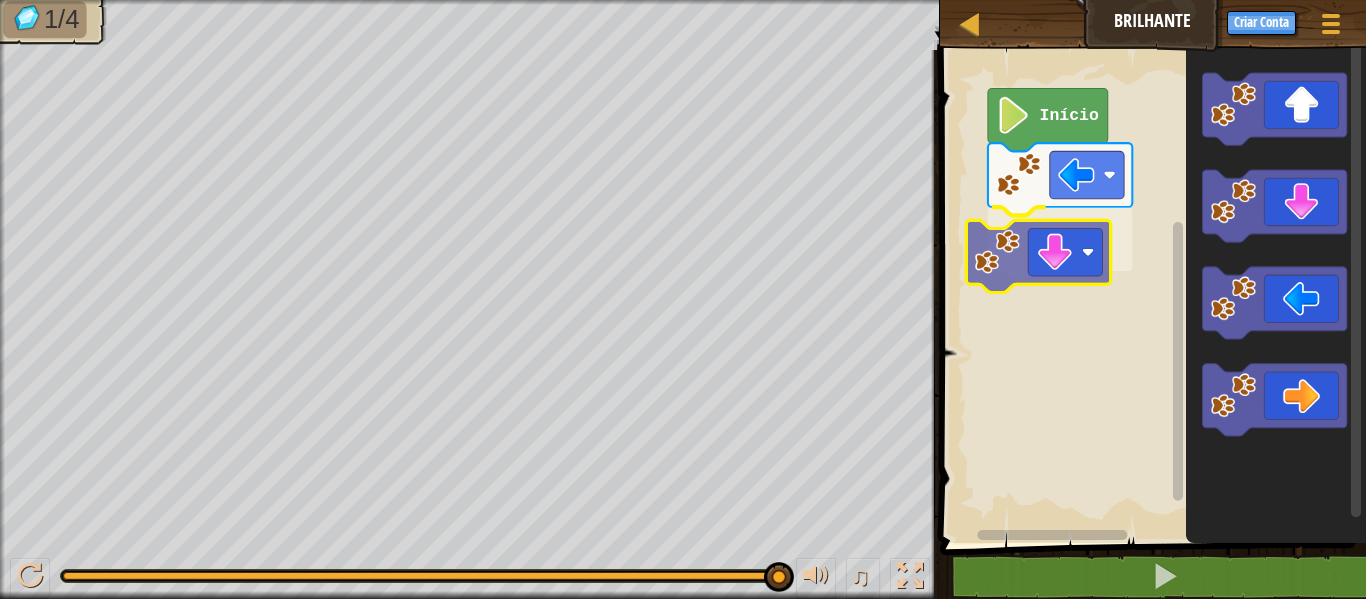 click on "Início" at bounding box center [1150, 291] 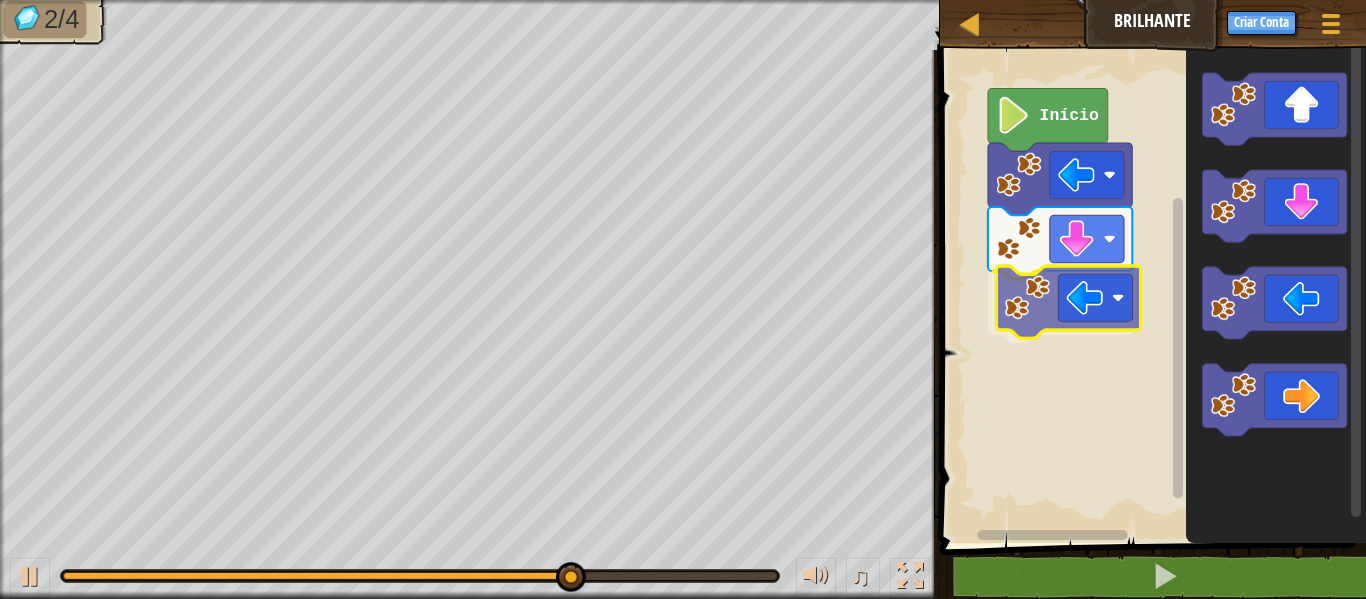 click on "Início" at bounding box center [1150, 291] 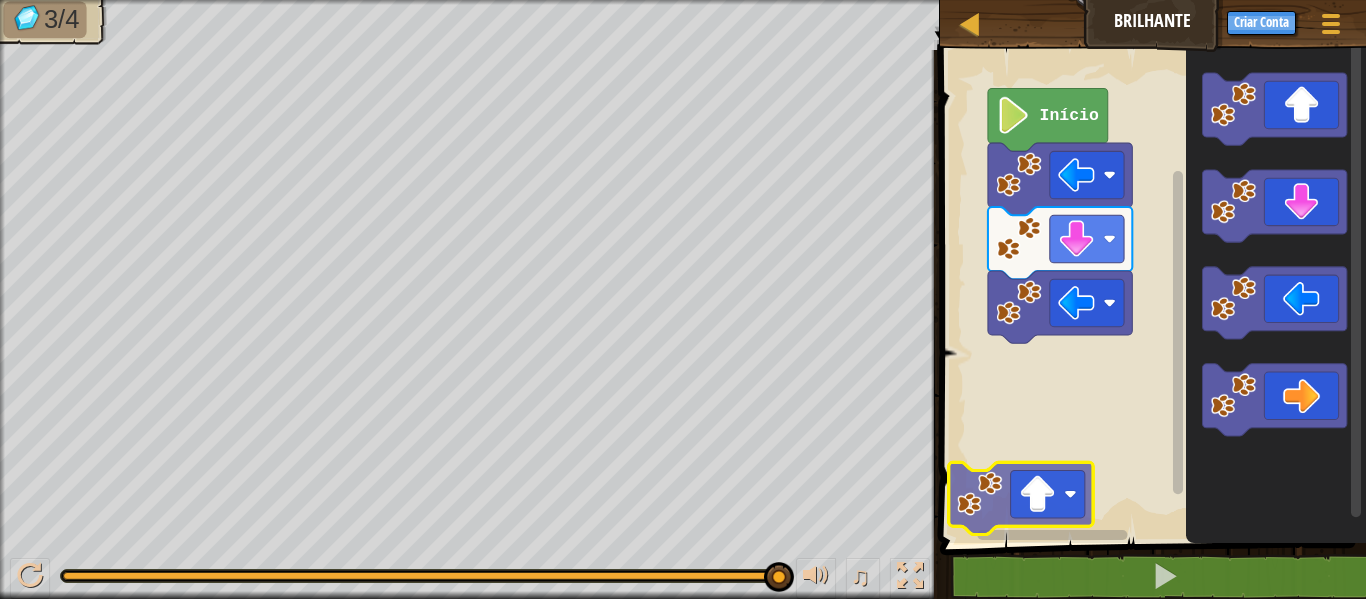 click on "Início" at bounding box center [1150, 291] 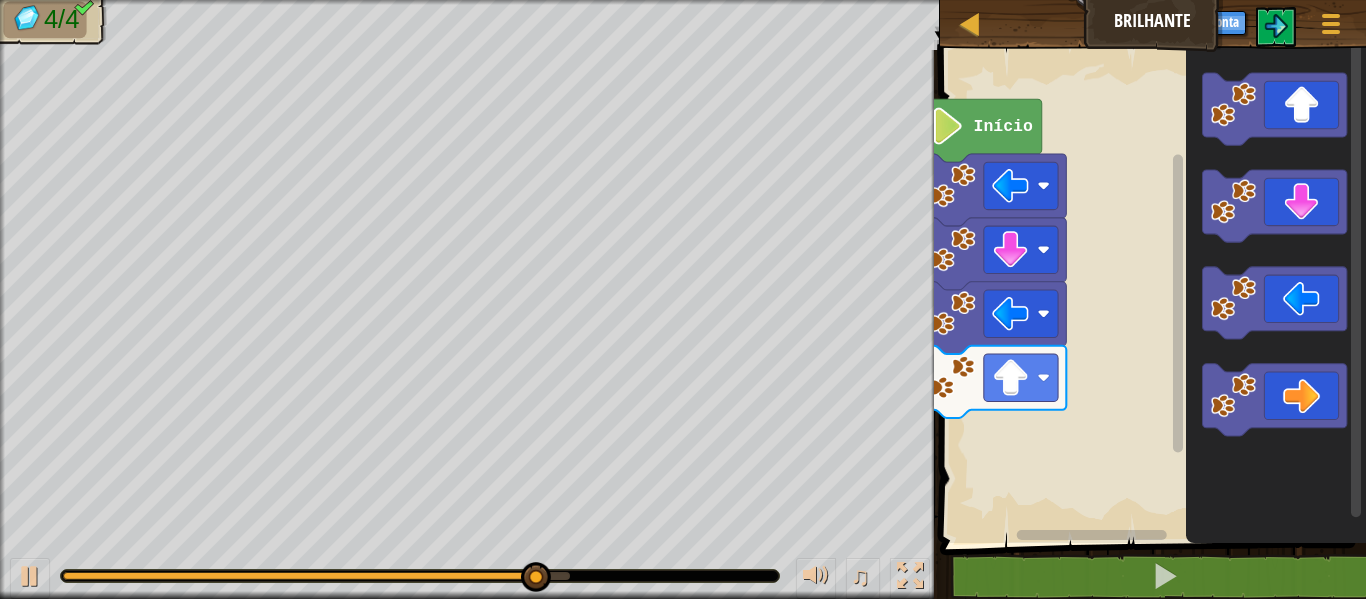 click 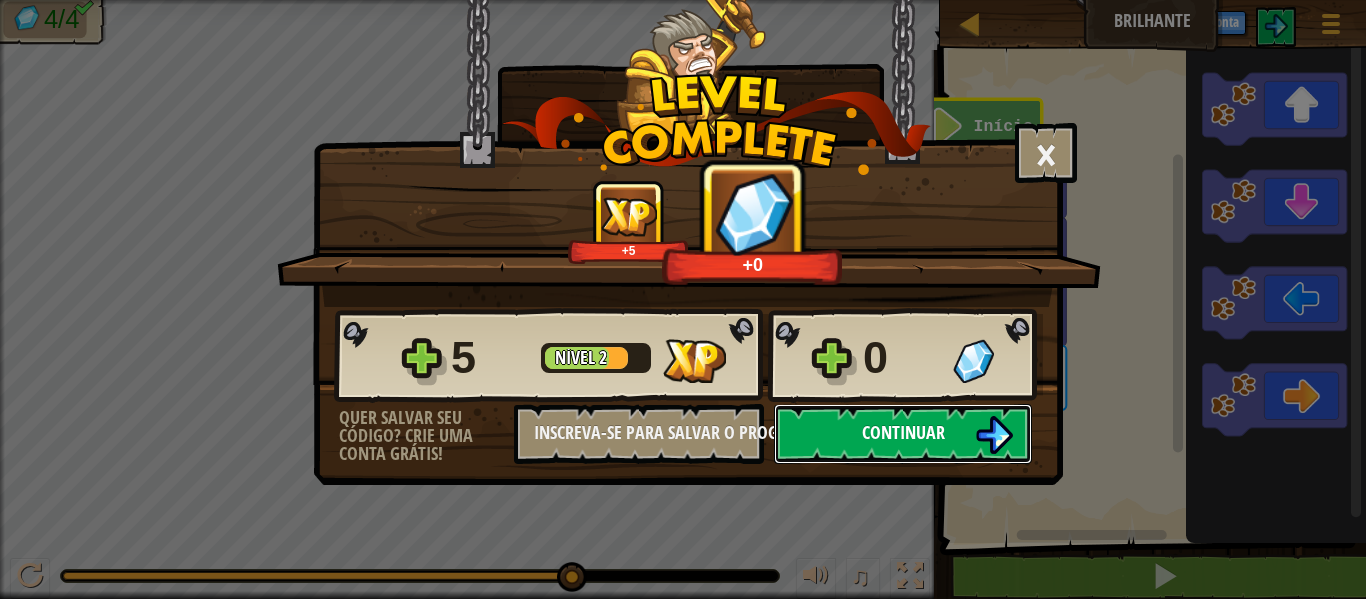 click on "Continuar" at bounding box center (903, 432) 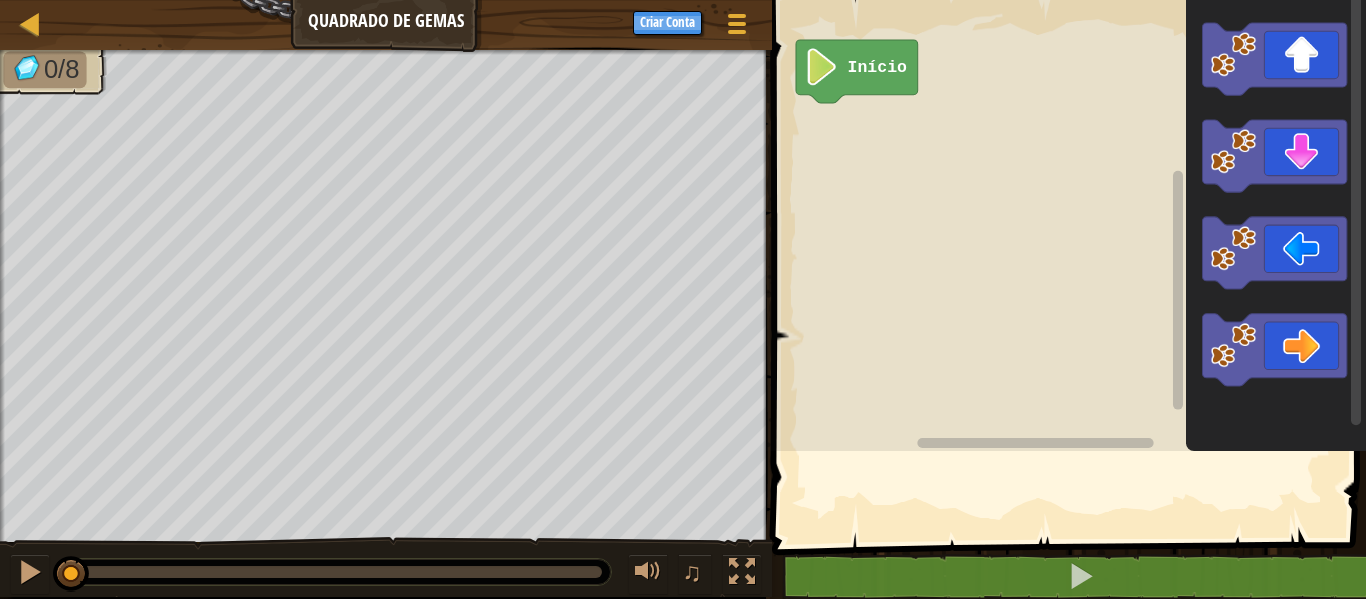 click 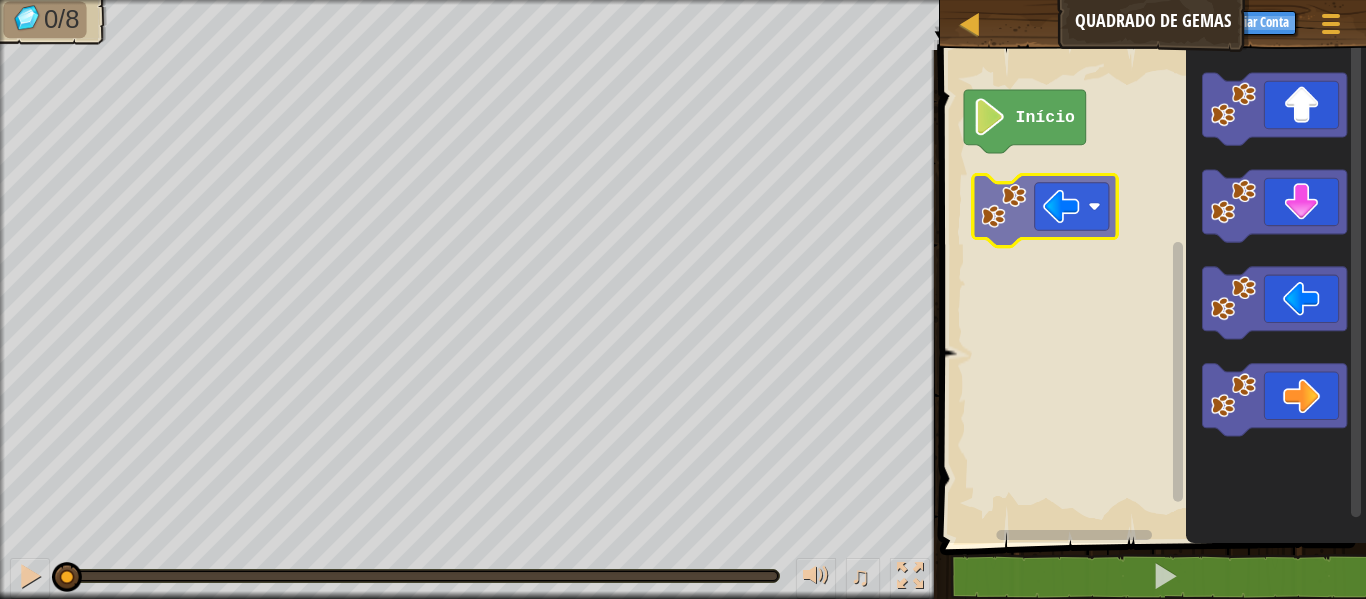 click on "Início" at bounding box center (1150, 291) 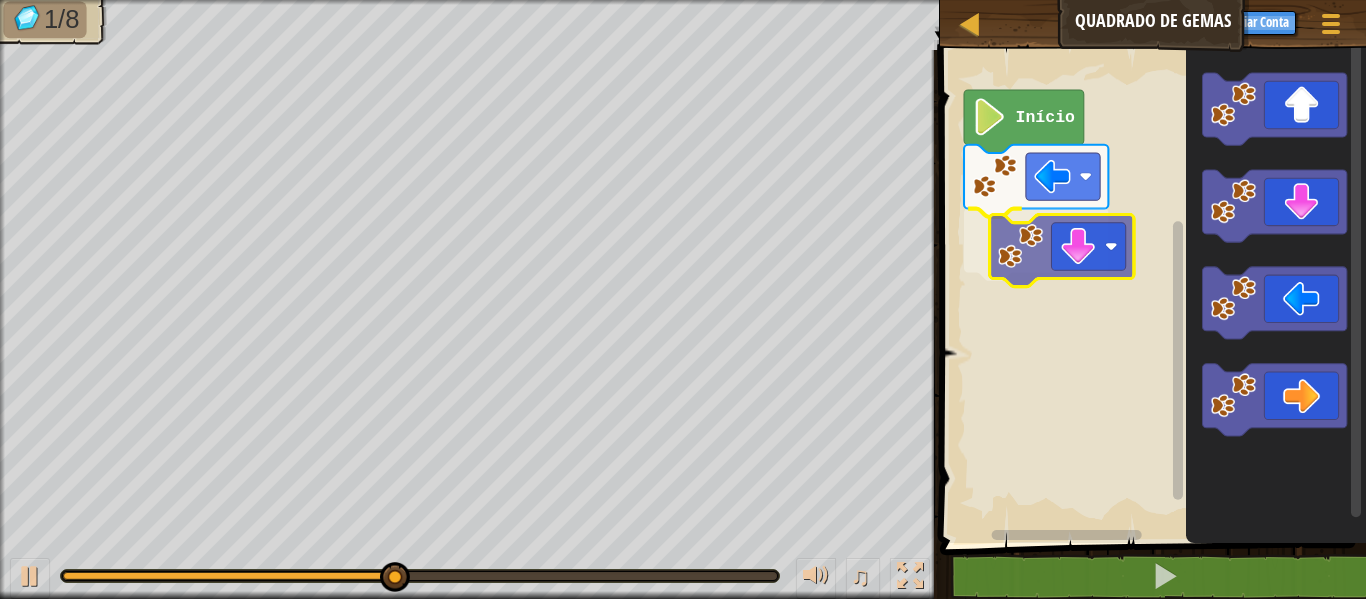 click on "Início" at bounding box center [1150, 291] 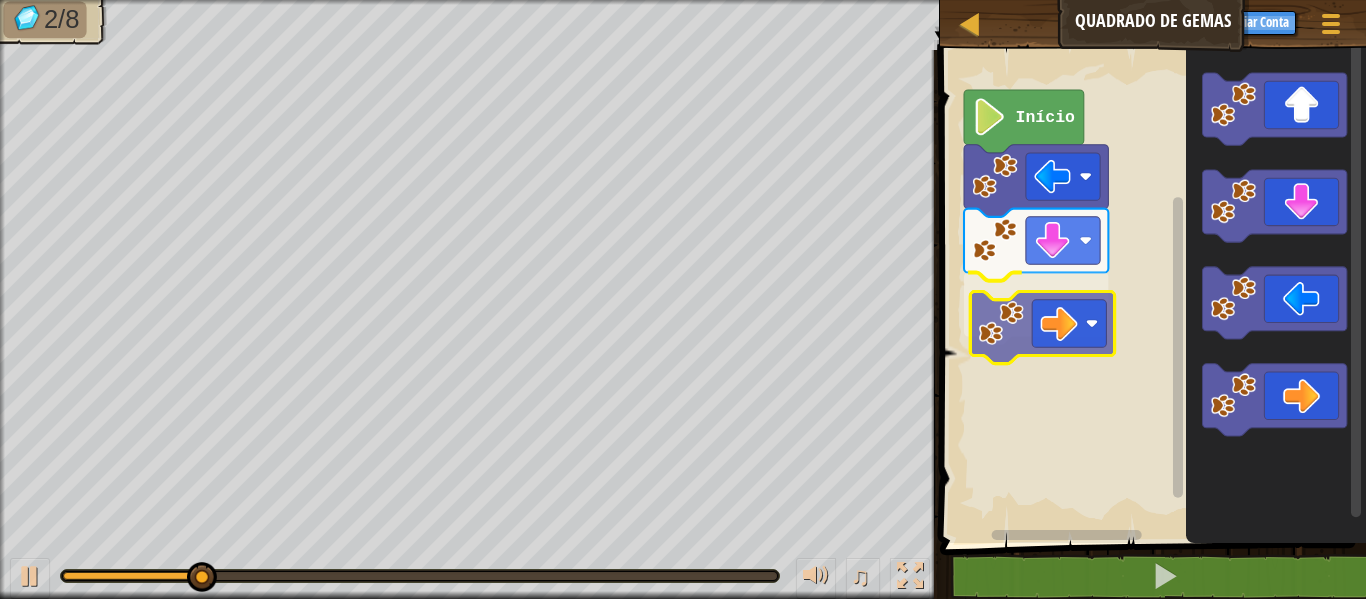click on "Início" at bounding box center (1150, 291) 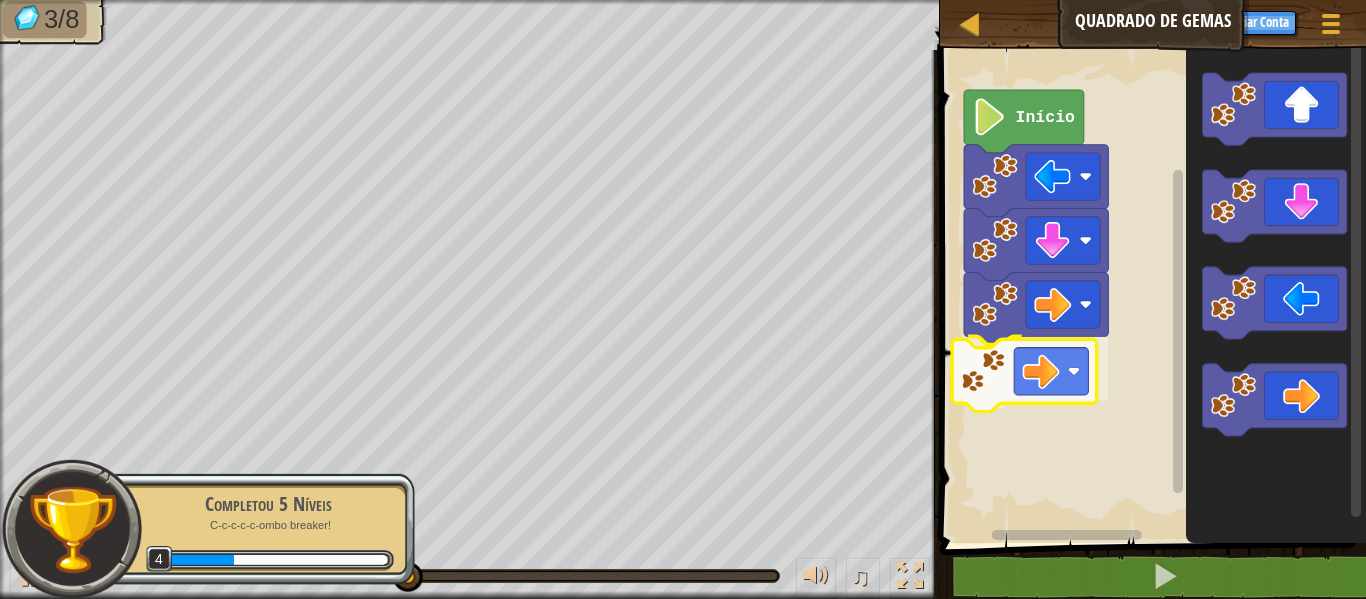 click on "Início" at bounding box center [1150, 291] 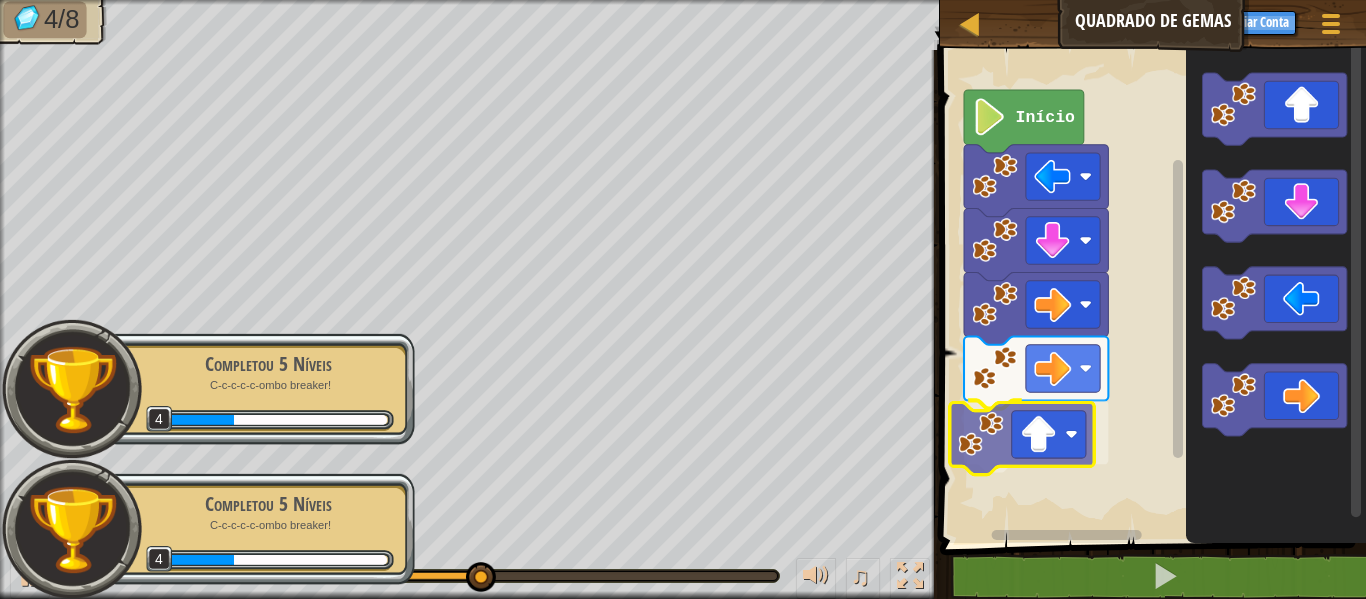 click on "Início" at bounding box center [1150, 291] 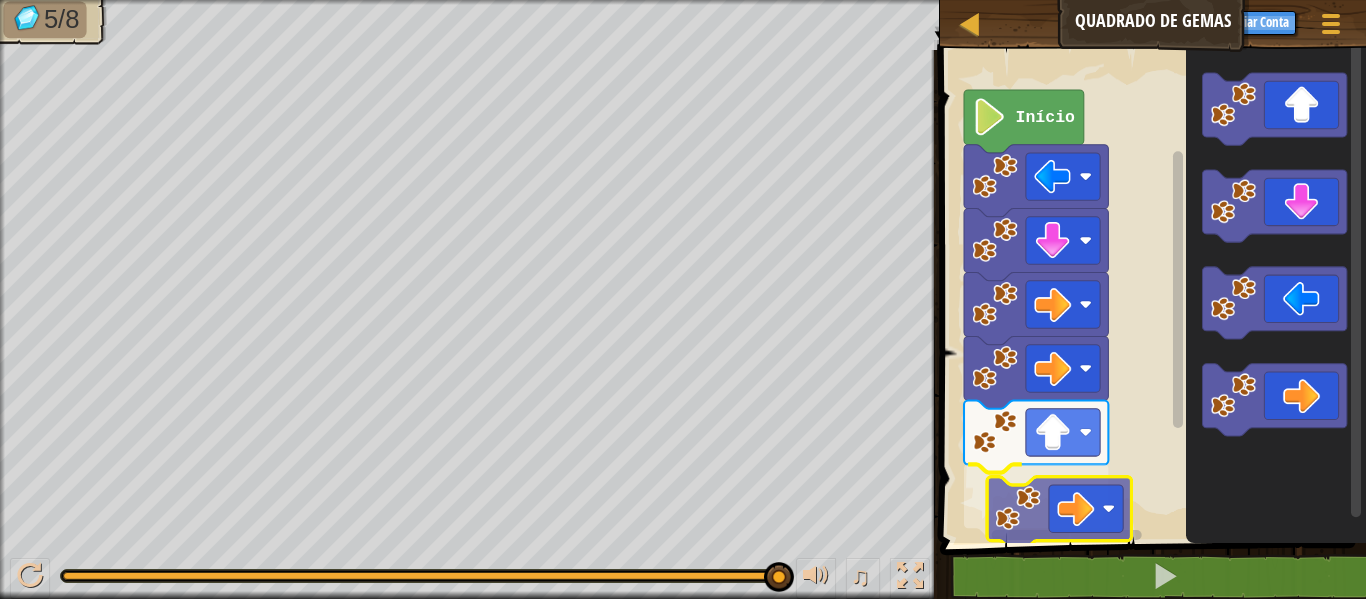 click on "Início" at bounding box center [1150, 291] 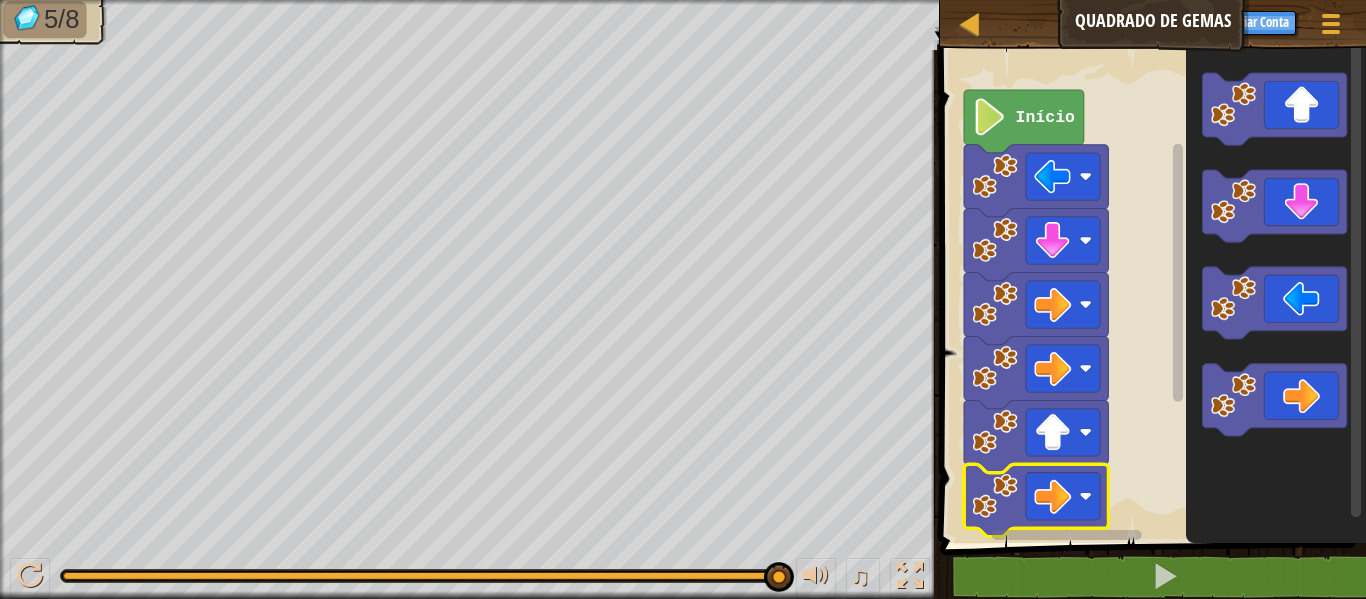 click 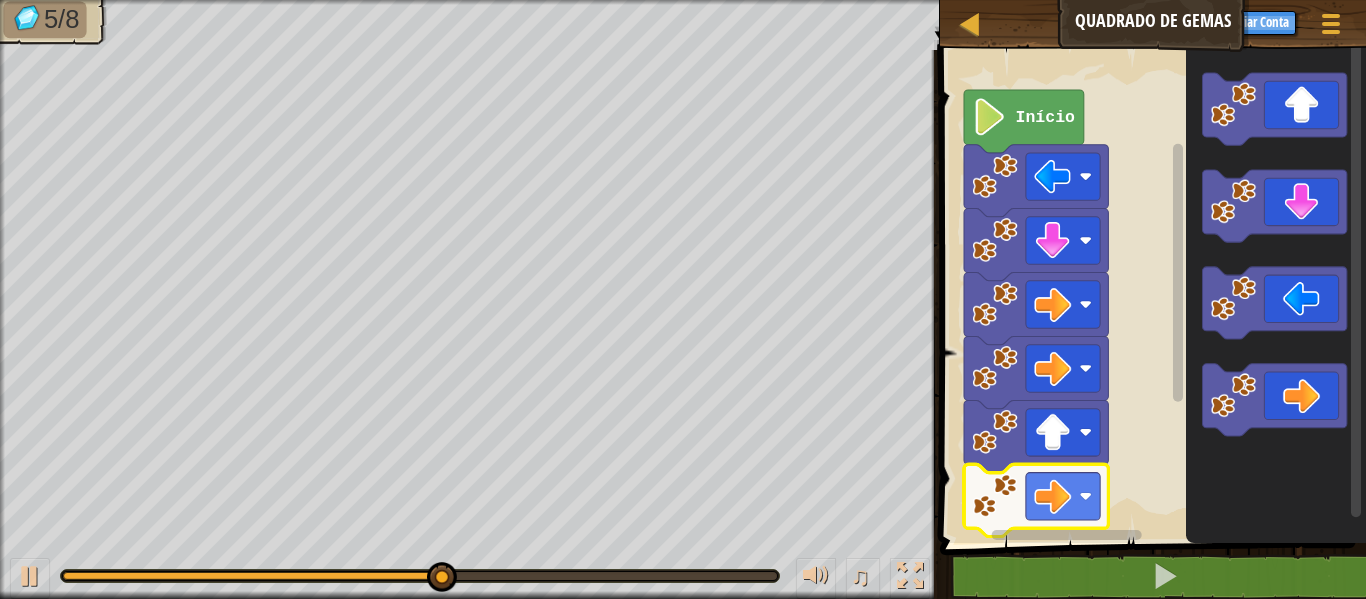 click 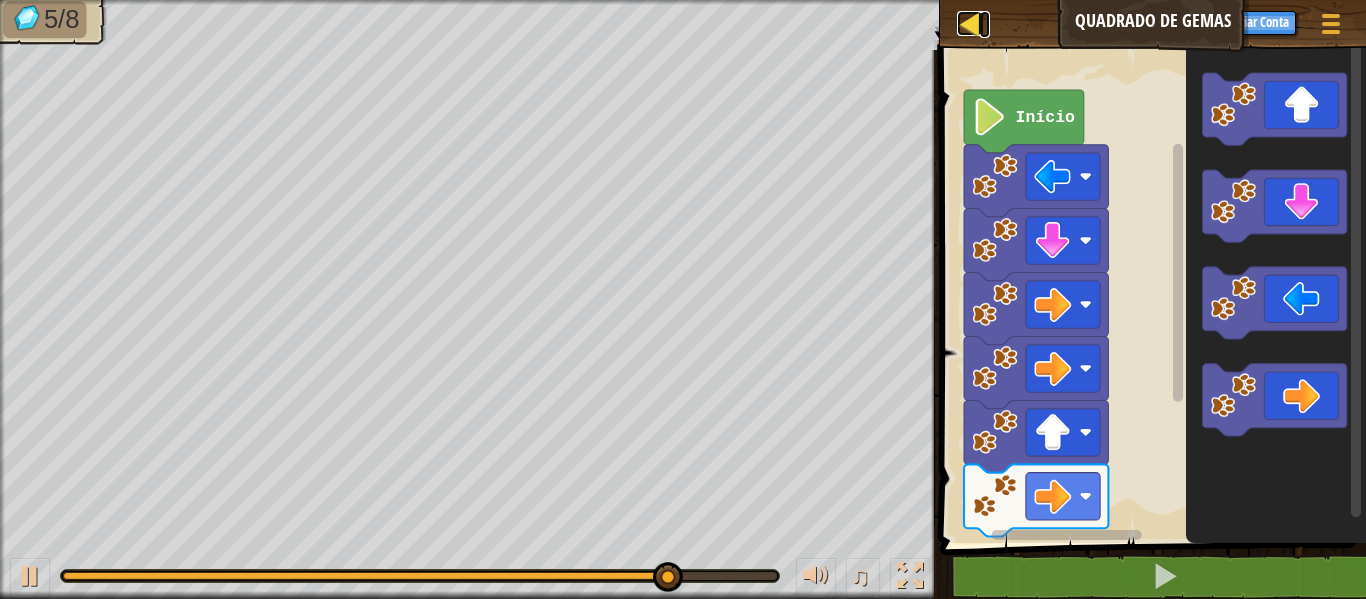 click on "Mapa" at bounding box center (985, 24) 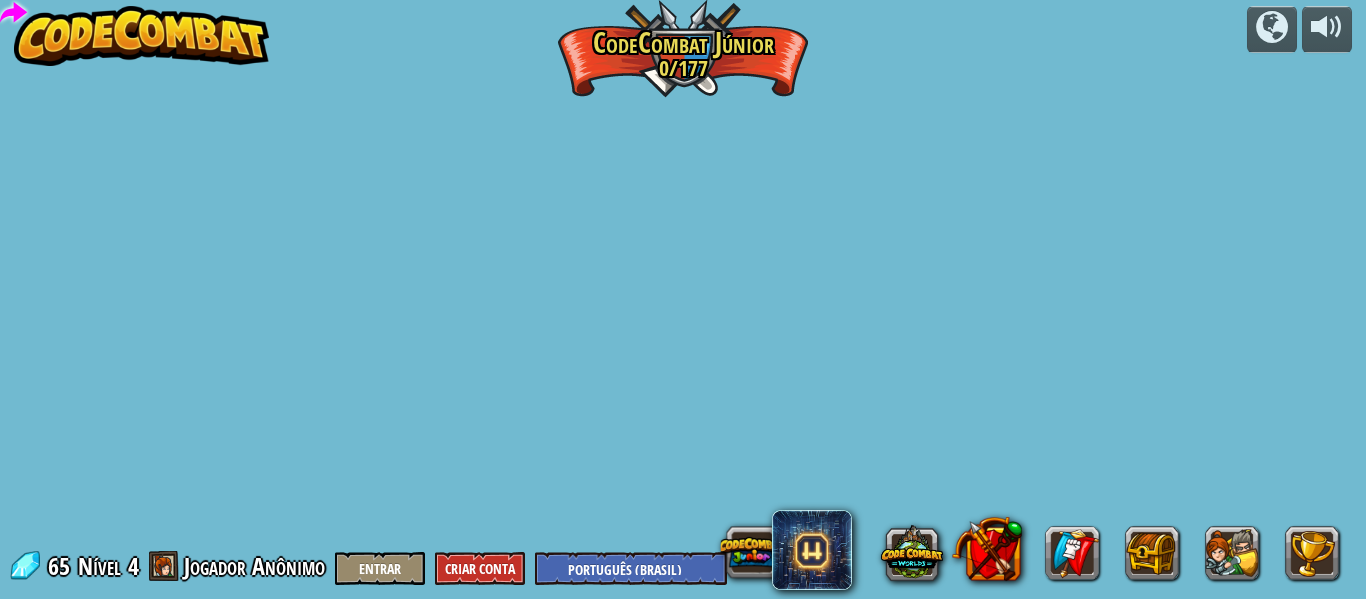 select on "pt-BR" 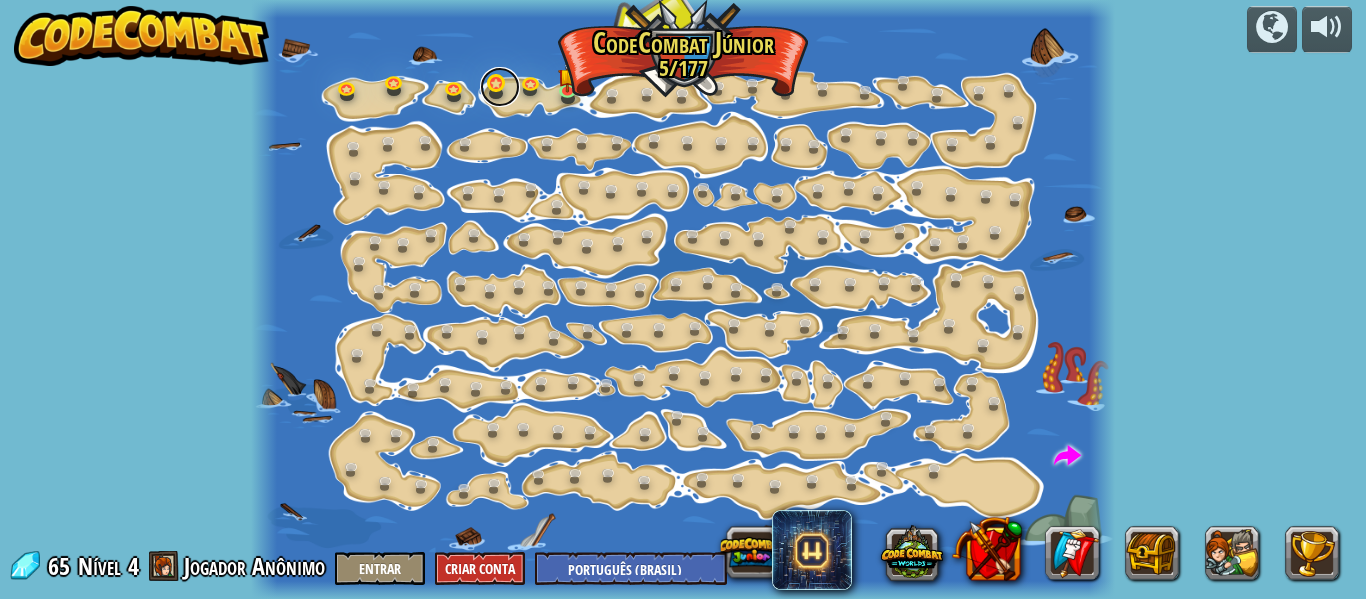 click at bounding box center [500, 87] 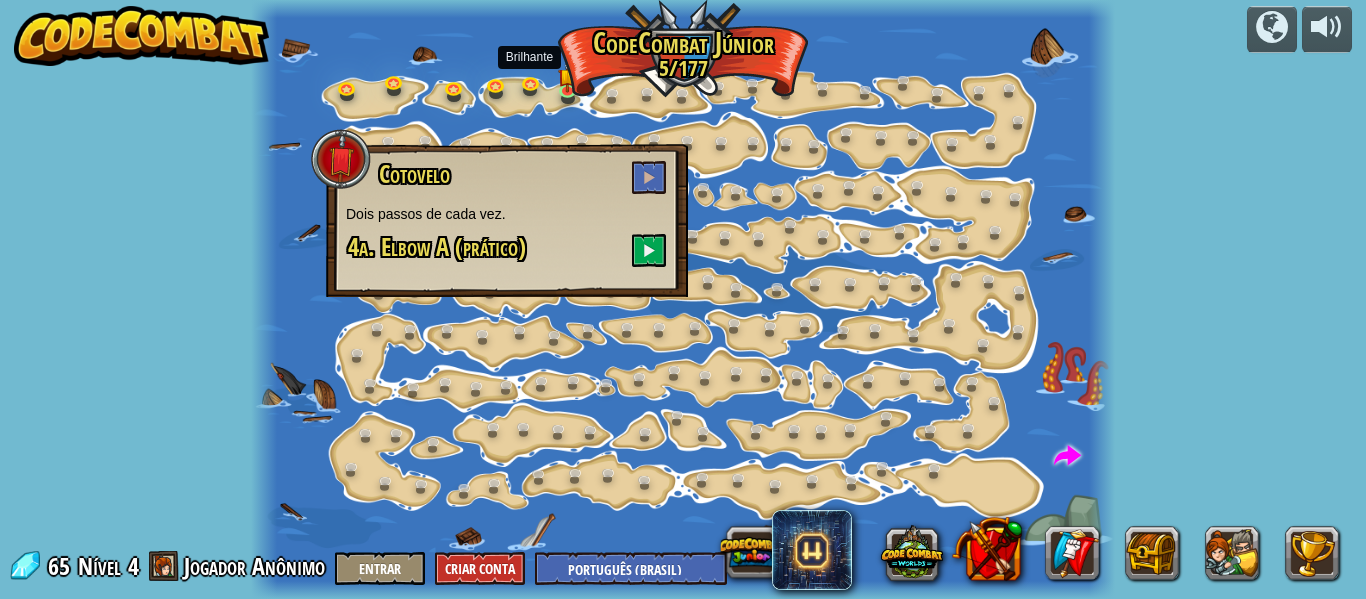 click on "Mudança de Passo (Bloqueado) Altera os argumentos de step.
Vai Inteligente (Bloqueado) Agora estamos mesmo a andar!
Vamos Vamos Vamos Vai buscar mais gemas.
2a. Go Go Go A (prático) Brilhante Brilhante Olha para todas estas gemas!
5a. Shiny A (prático) Caminha Para Aliviar (Bloqueado) Uma caminhada longa; podemos acelerar isto?
Caminhante (Bloqueado) Pratica esses passos.
Cotovelo Dois passos de cada vez.
4a. Elbow A (prático) Turnos (Bloqueado) Só segue a costa e vais ficar bem.
Passos (Bloqueado) Vai mais de um passo de cada vez.
A Gema Aprende a programar o teu herói!
1a. The Gem A (prático) Corredor Longo   (Bloqueado) Programar com inteligência é melhor que programar por muito tempo!
Duas Gemas Move-te um pouco mais e apanha duas gemas!
3a. Two Gems A (prático) Quadrado de Pedras Preciosas Grande (Bloqueado) Vai mais de um passo de cada vez.
X Marca o Lugar (Bloqueado) Get to the raft!
Quadrado de Gemas Rodeado por gemas!
Jogar Dá a Volta (Bloqueado)" at bounding box center (682, 299) 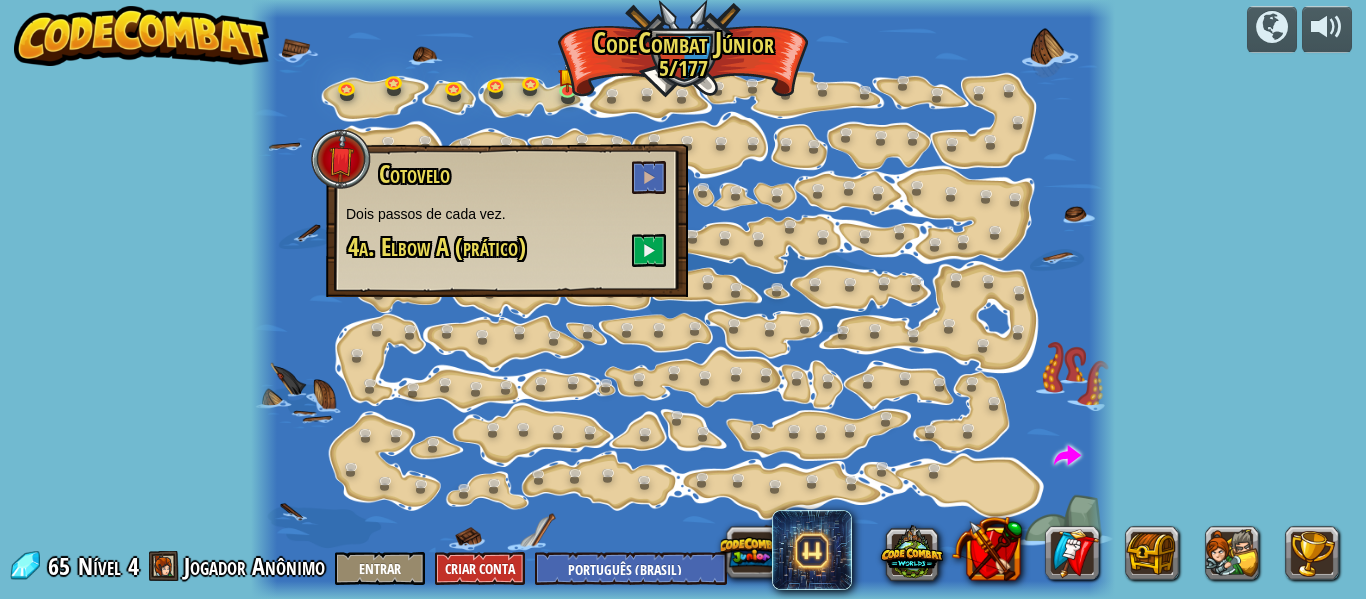 click on "Cotovelo Dois passos de cada vez.
4a. Elbow A (prático)" at bounding box center (507, 214) 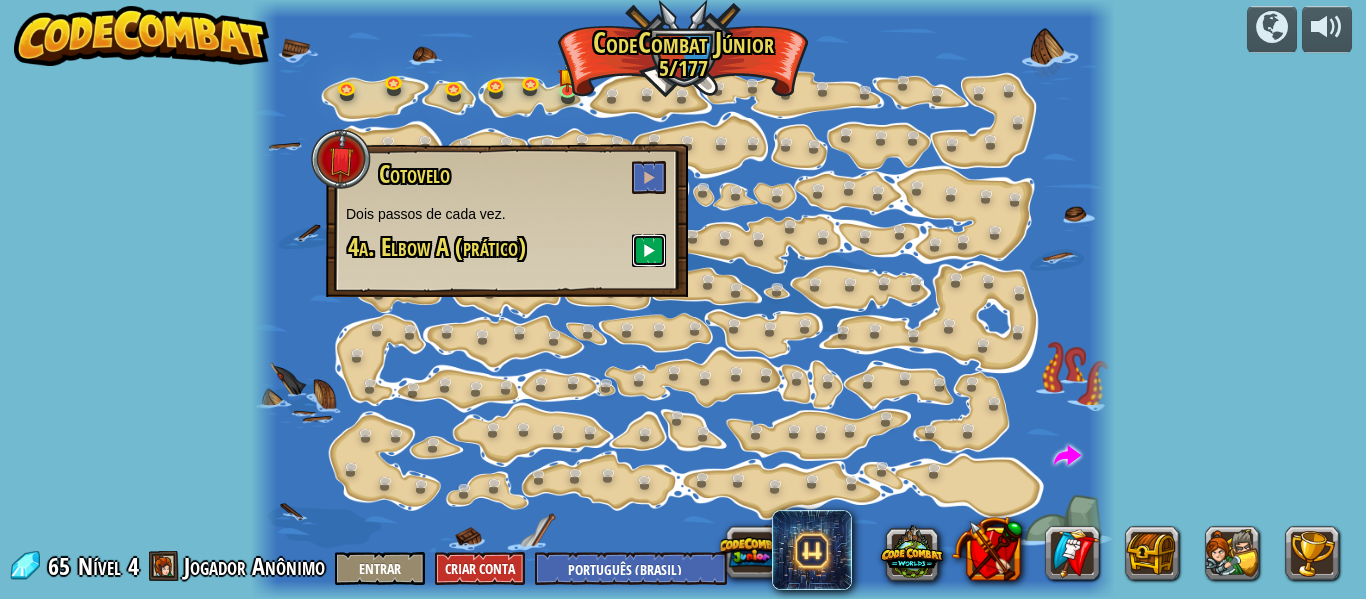 click at bounding box center (649, 250) 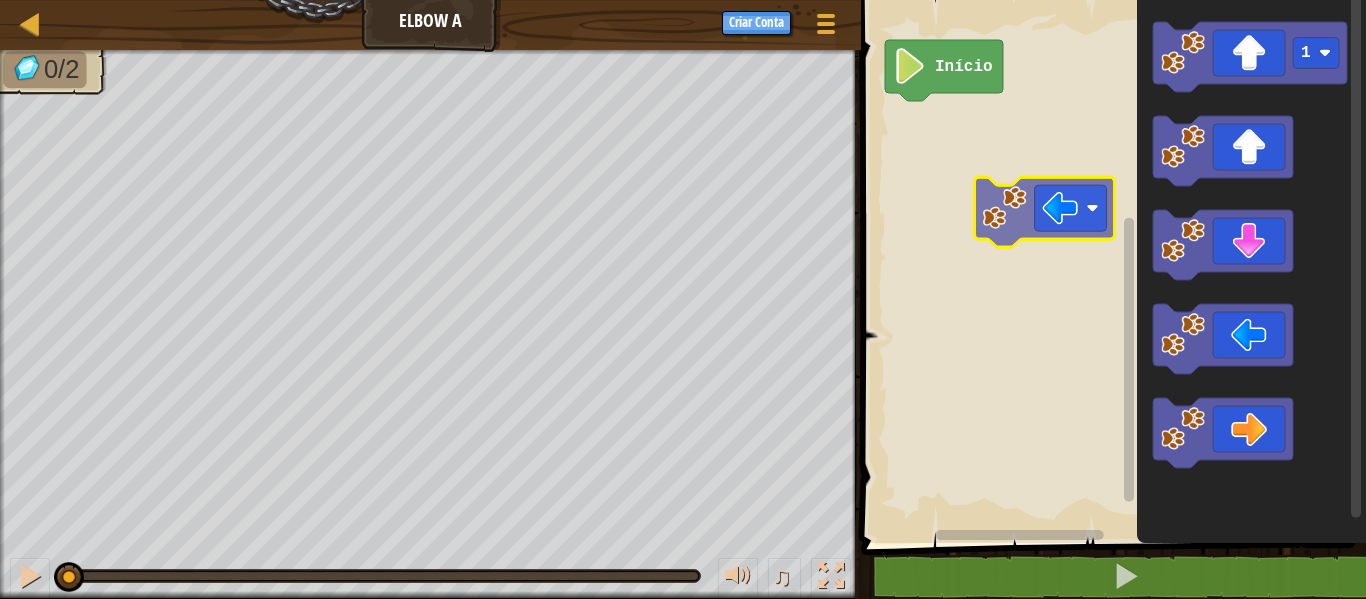 click on "Início 1" at bounding box center [1110, 266] 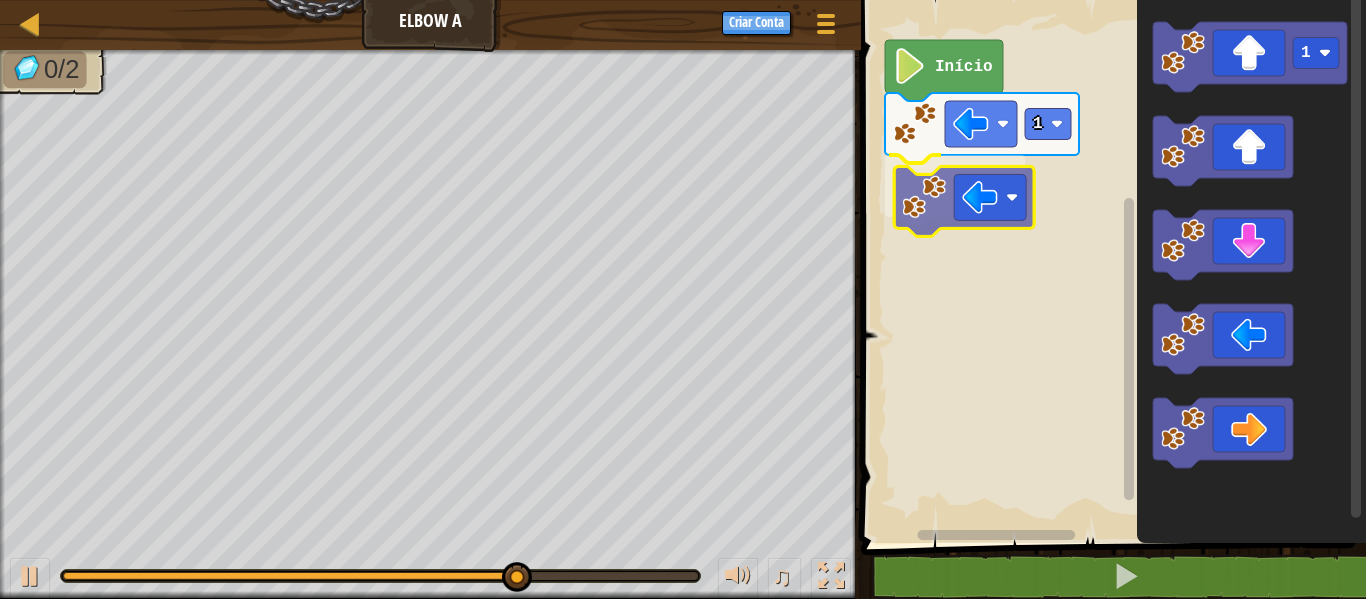click on "1 Início 1" at bounding box center (1110, 266) 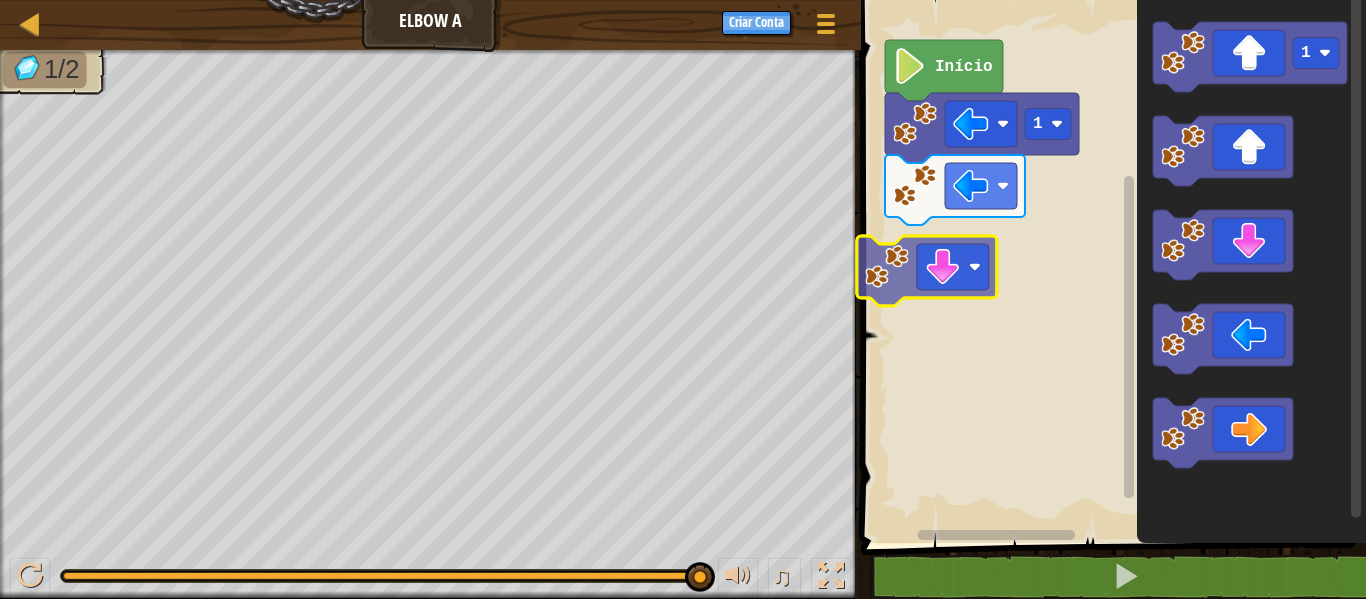 click on "1 Início 1" at bounding box center (1110, 266) 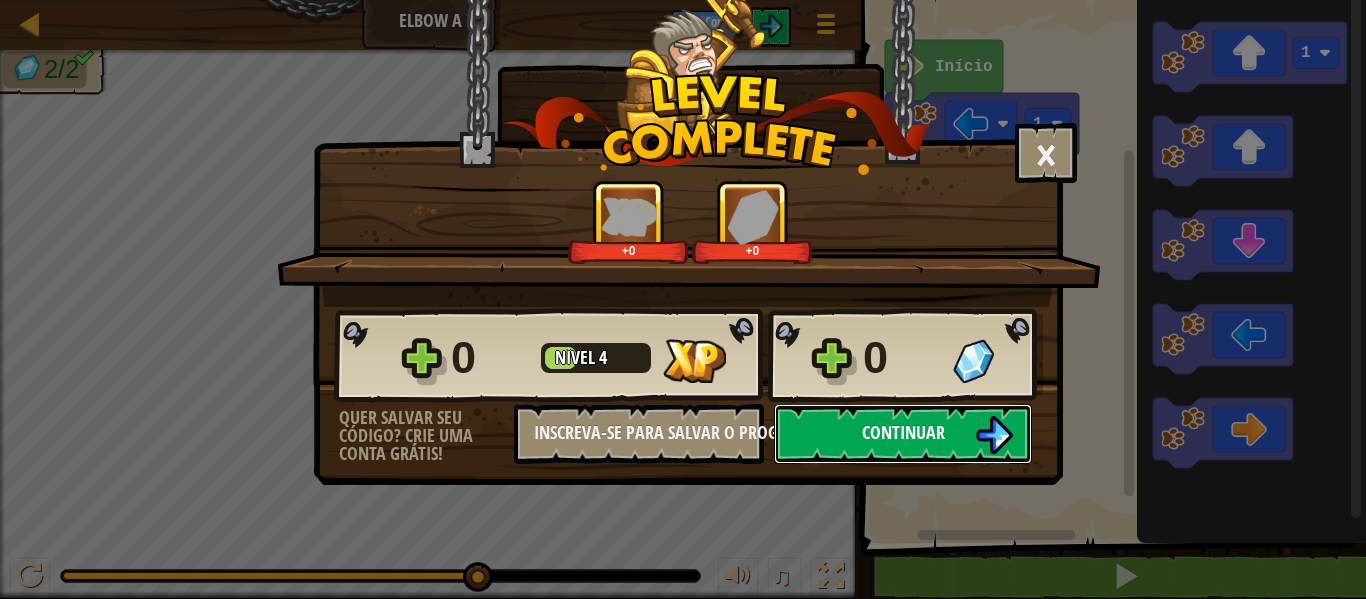 click on "Continuar" at bounding box center [903, 434] 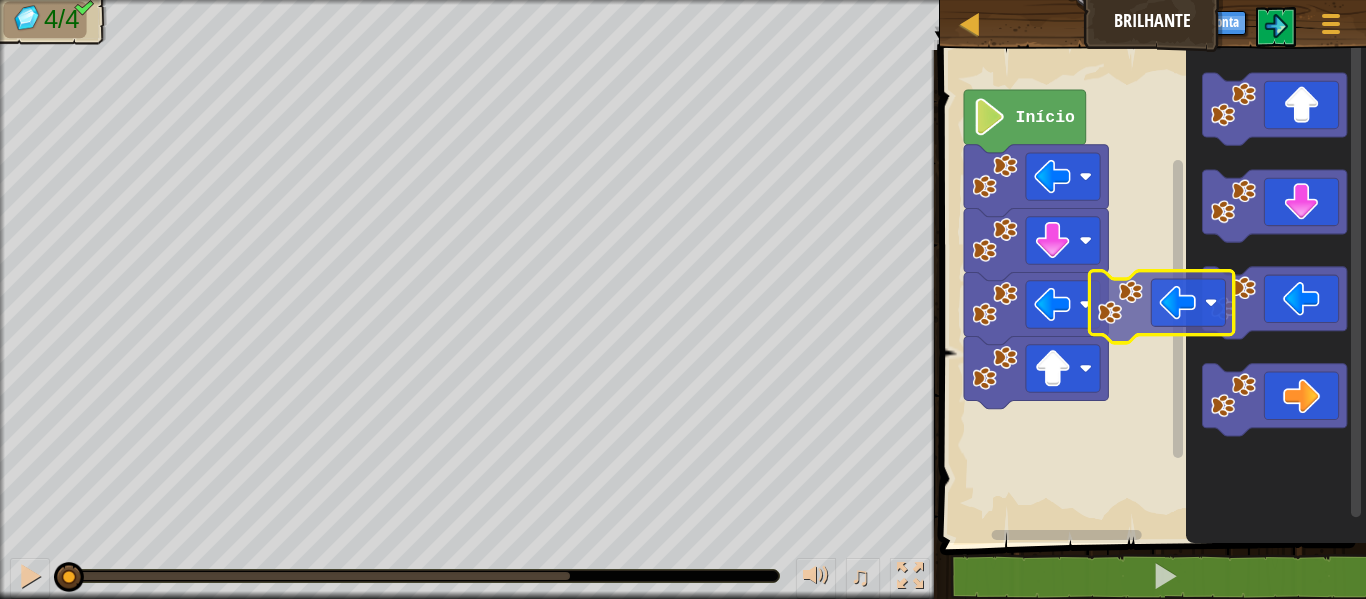 click 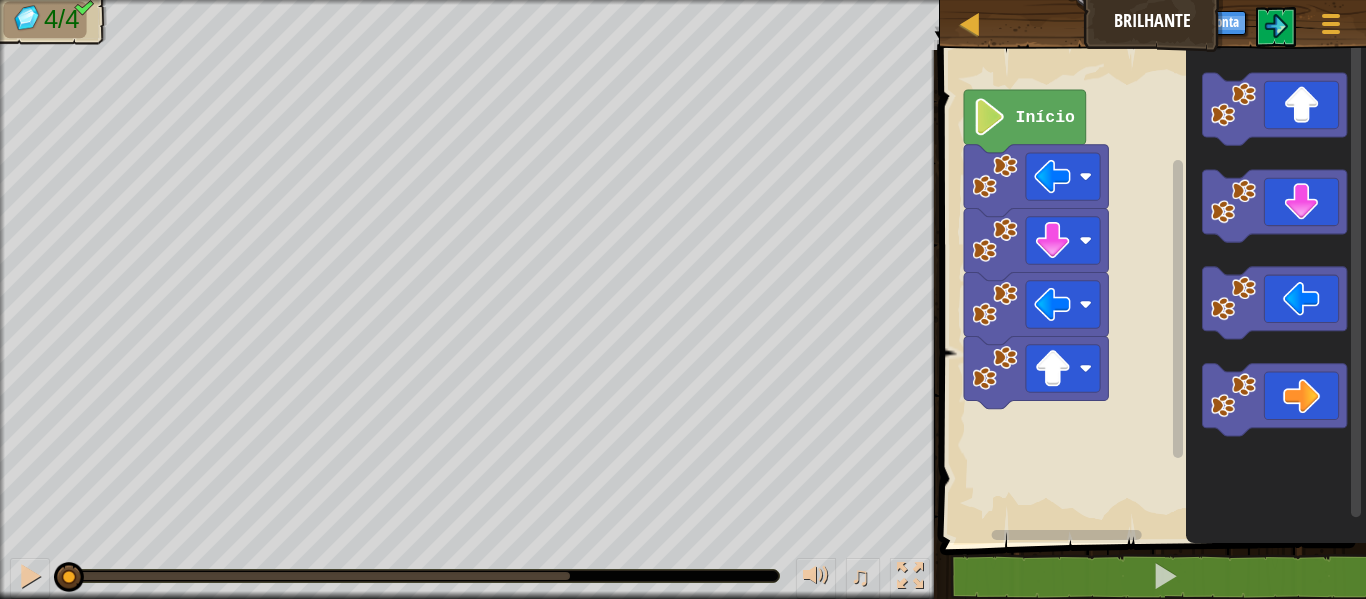 click on "Início" 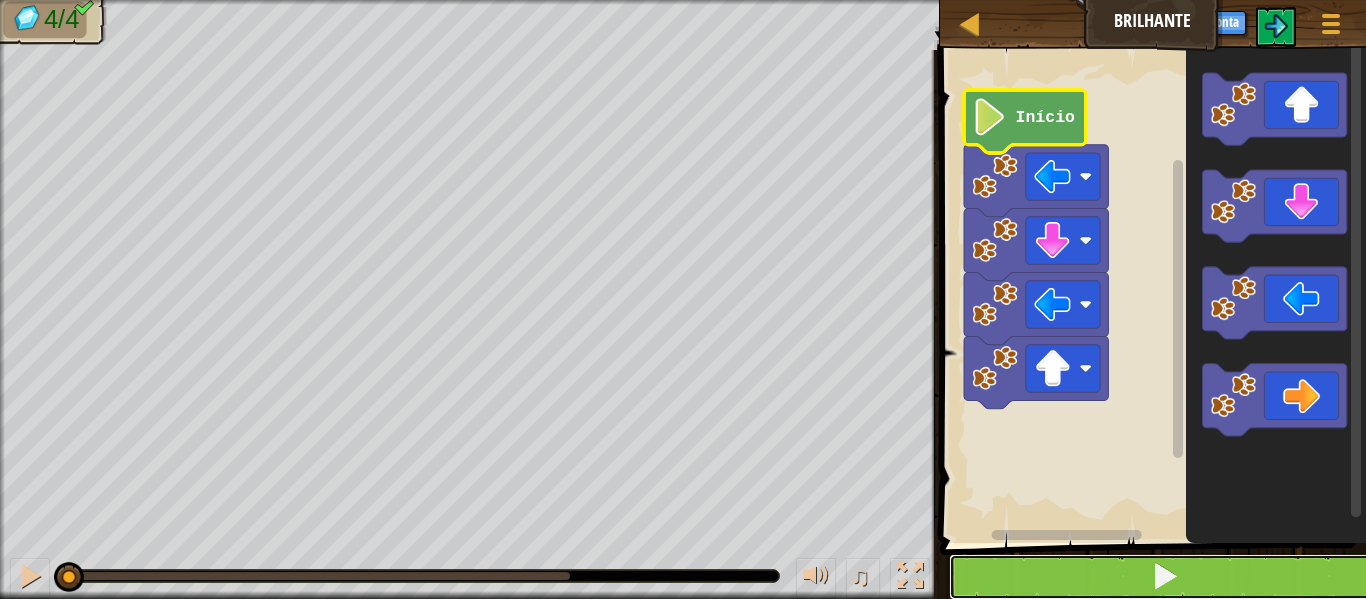 click at bounding box center (1165, 577) 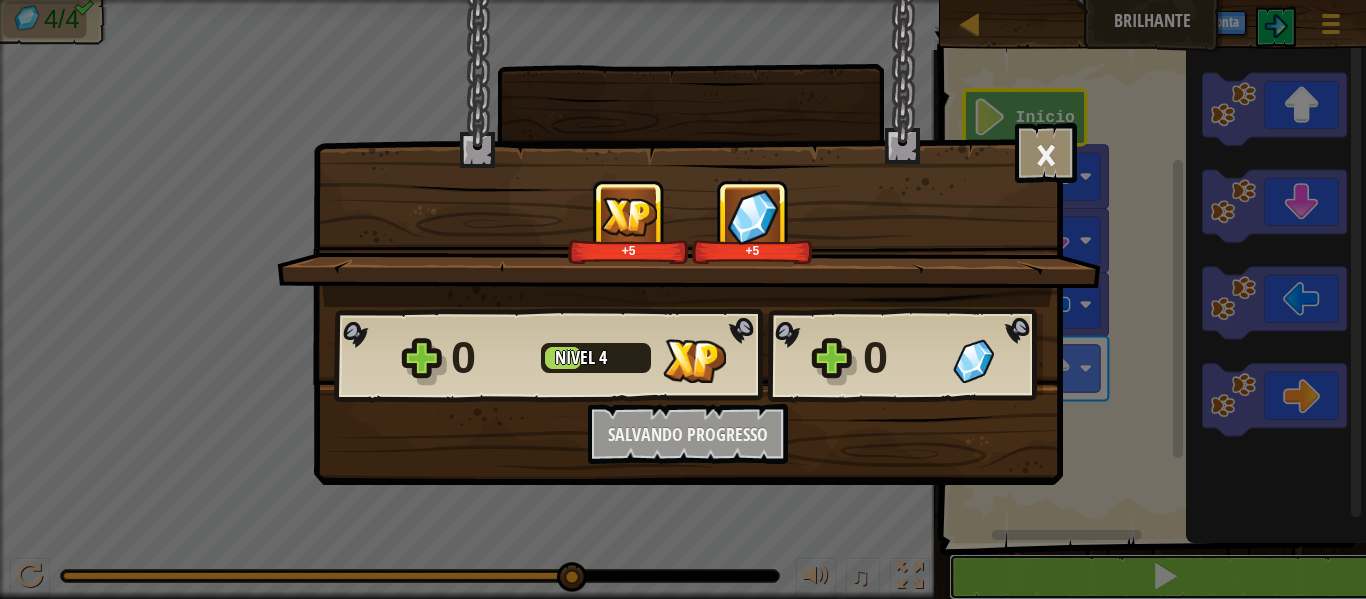 scroll, scrollTop: 1, scrollLeft: 0, axis: vertical 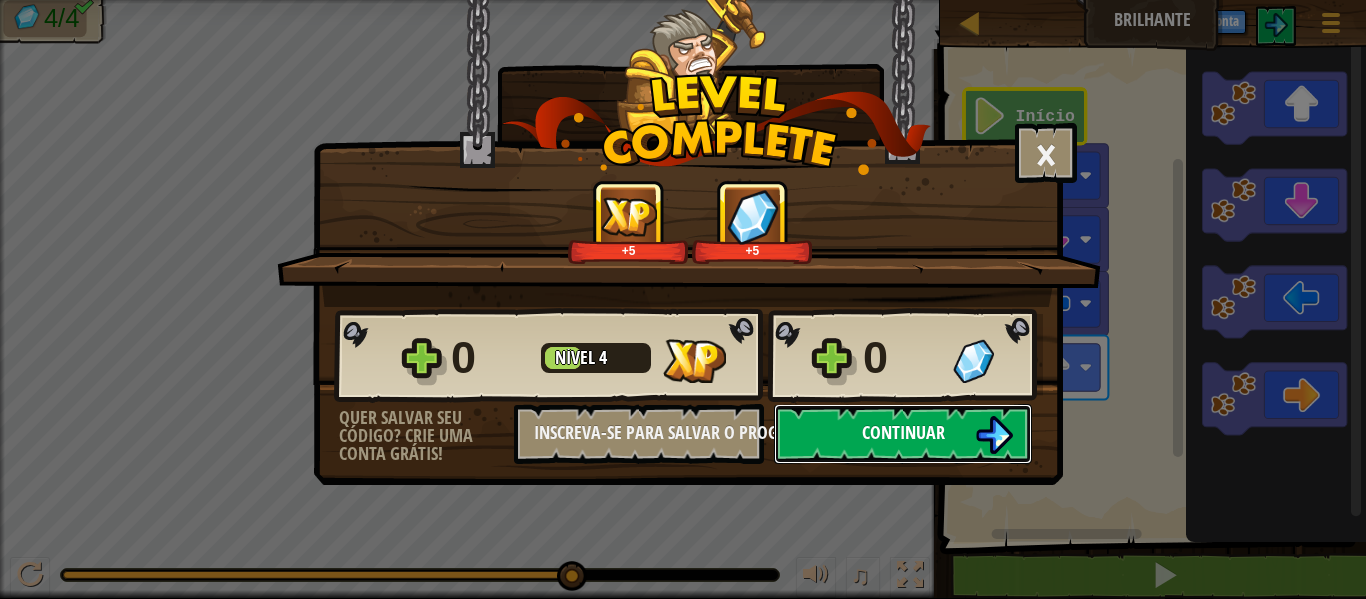 click on "Continuar" at bounding box center (903, 434) 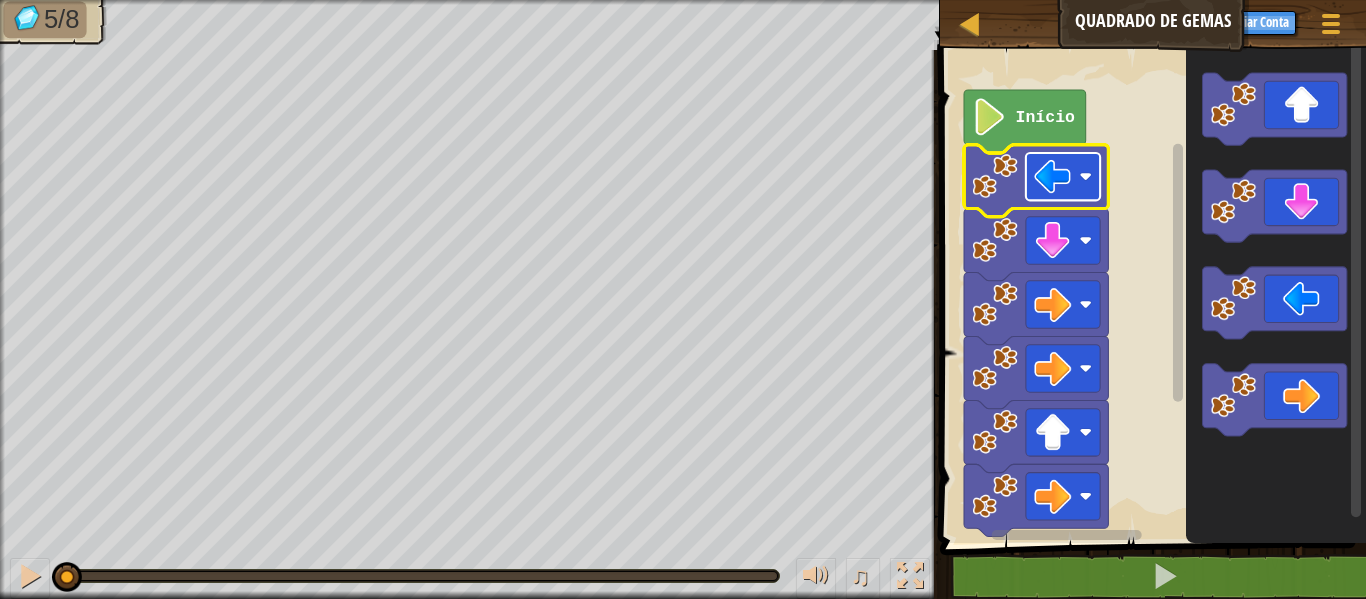 click 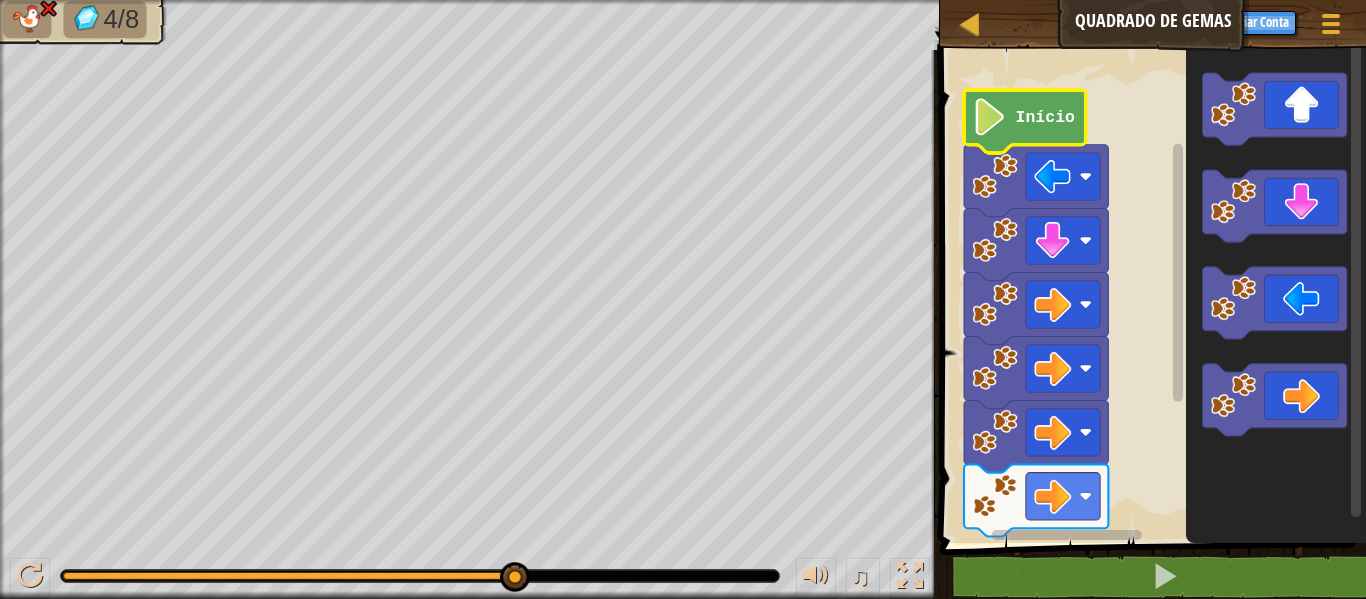 click on "Início" 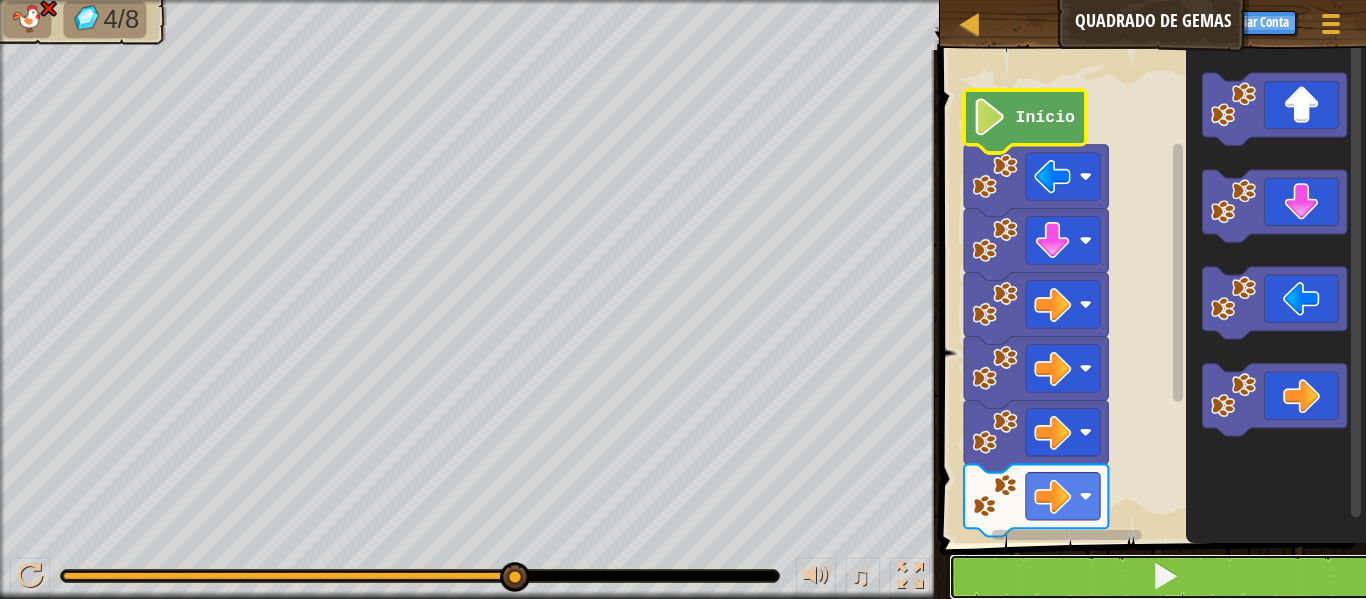 click at bounding box center [1165, 577] 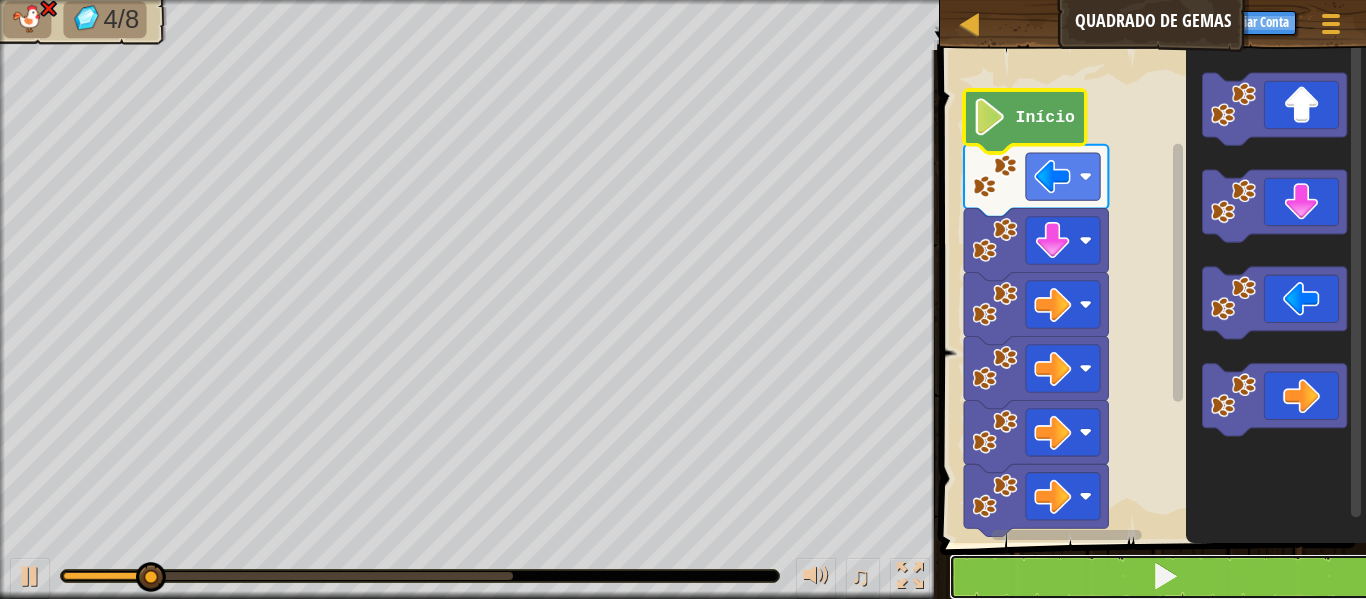 click at bounding box center [1165, 577] 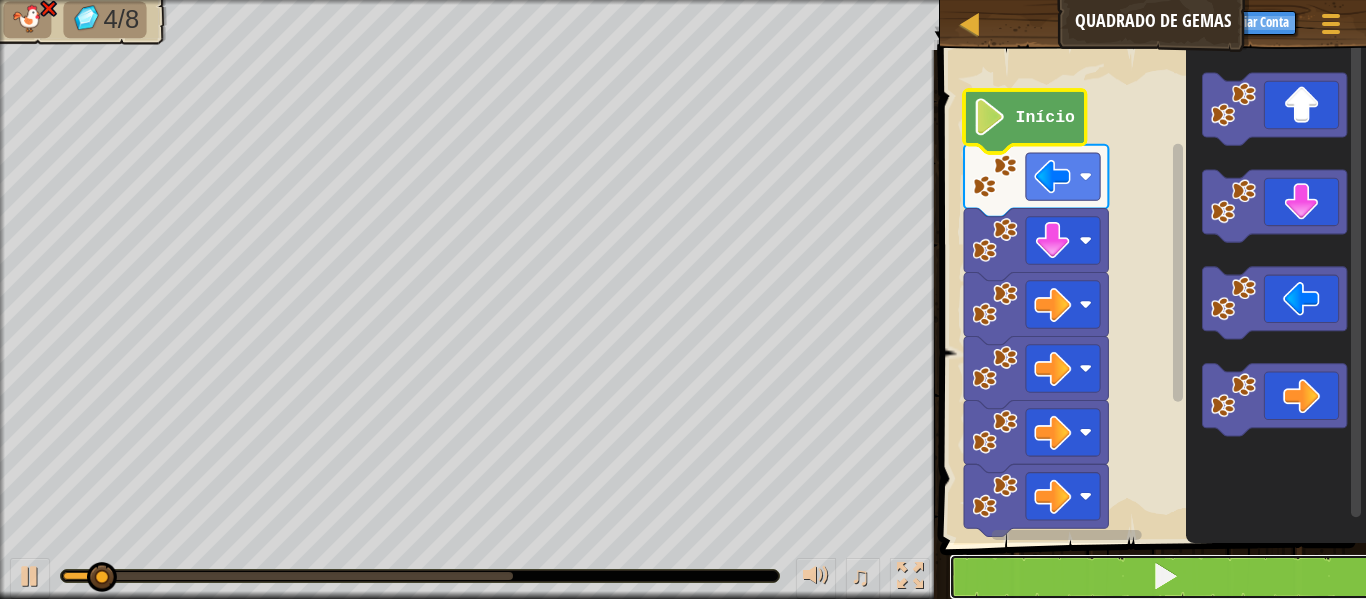 click at bounding box center [1165, 577] 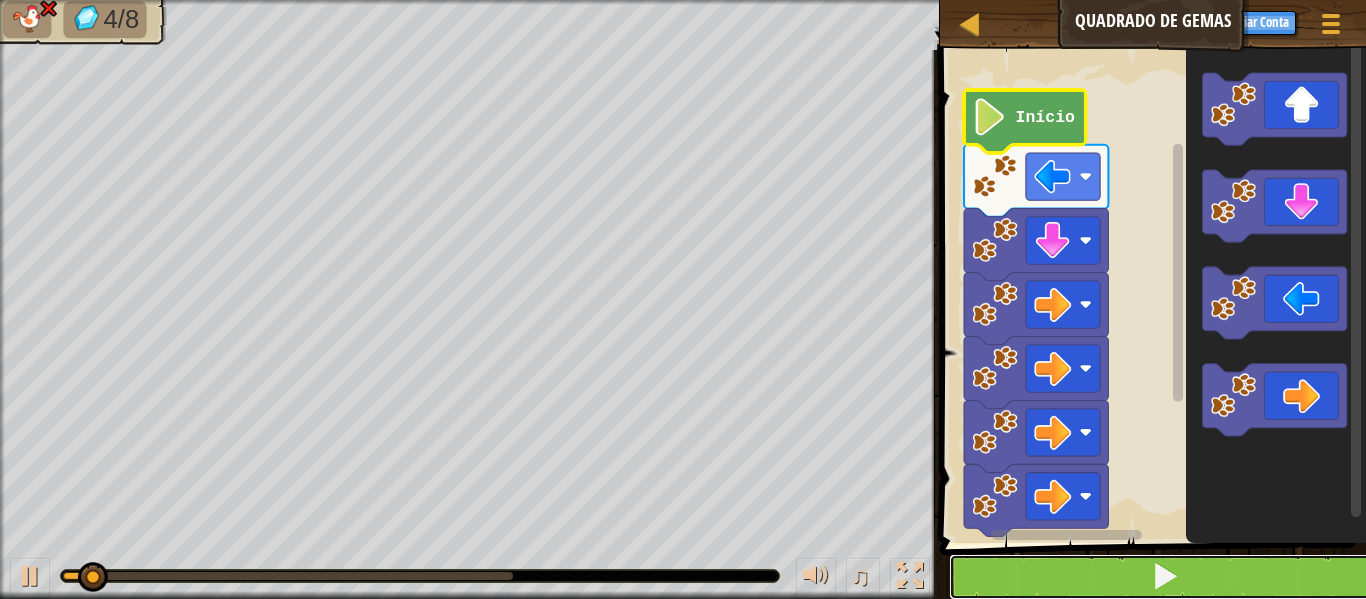 click at bounding box center [1165, 577] 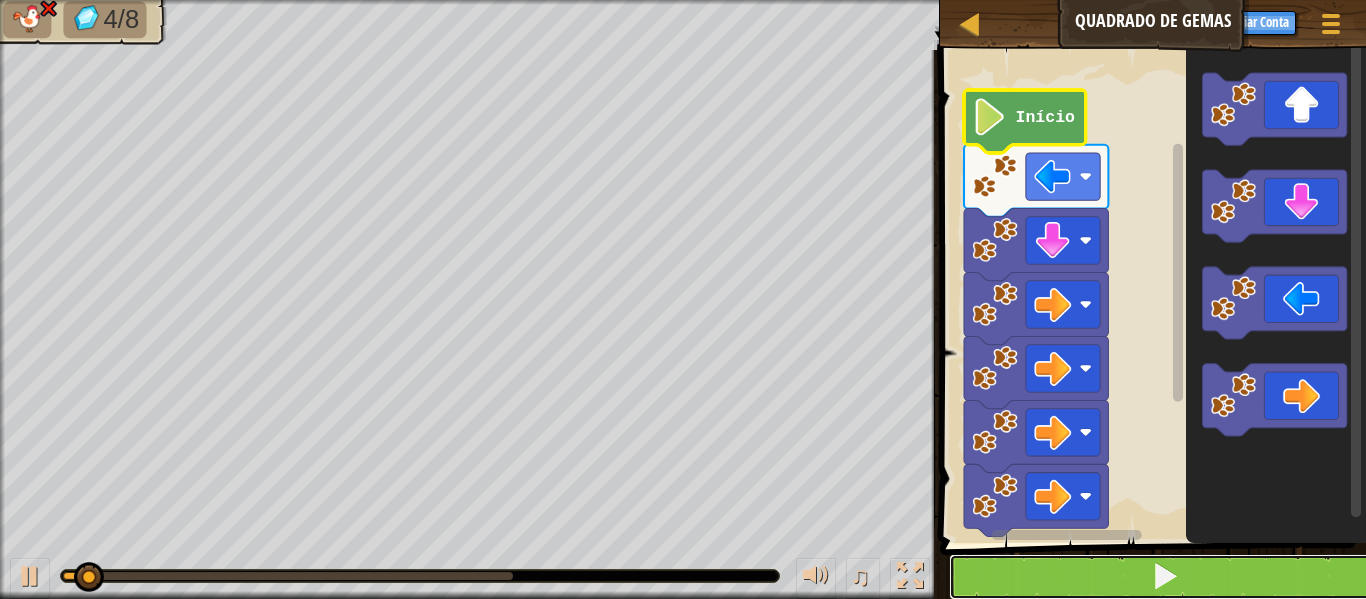 click at bounding box center [1165, 577] 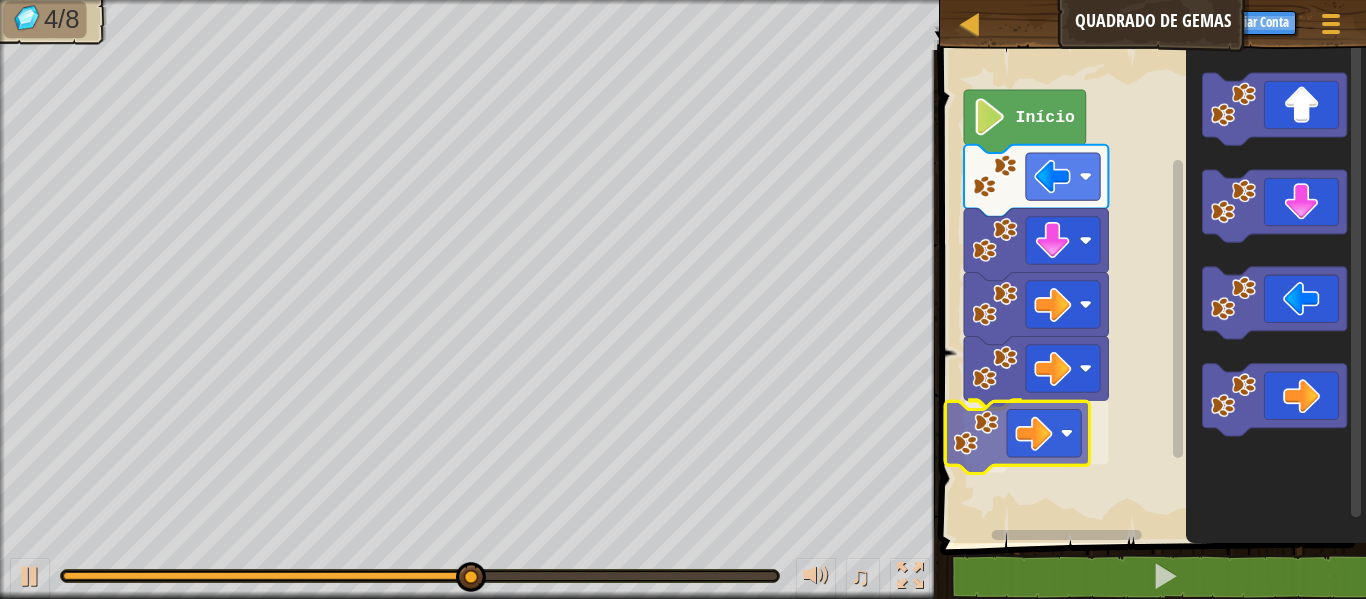 click on "Início" at bounding box center (1150, 291) 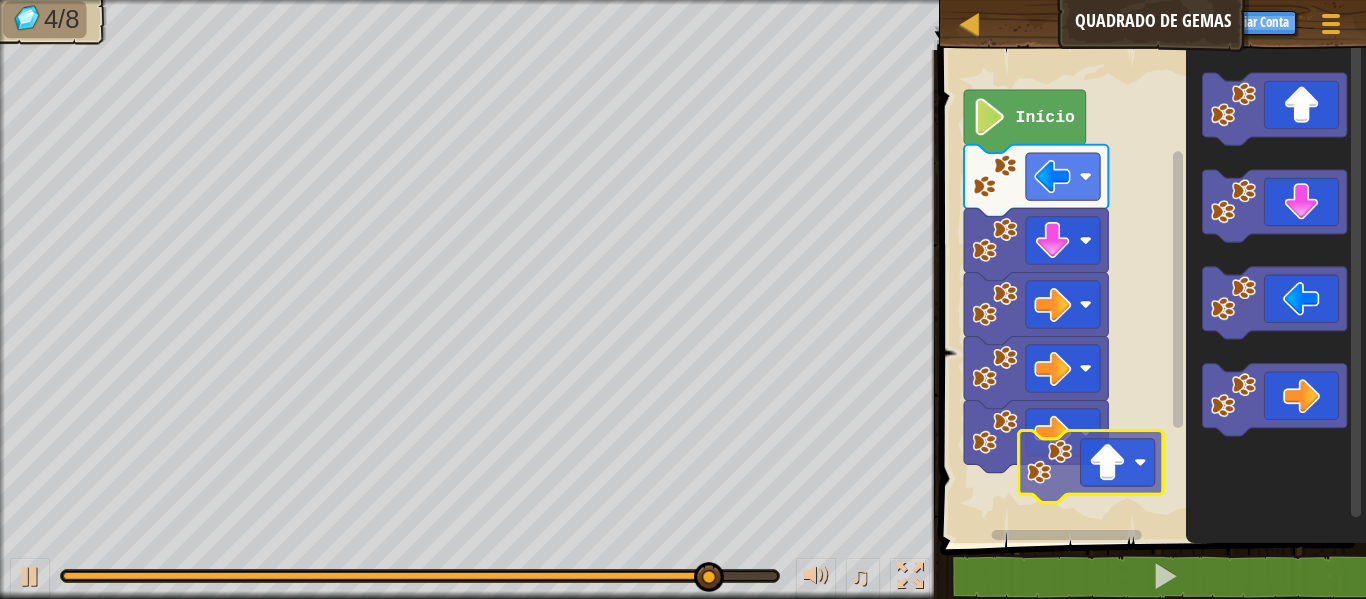 click on "Início" at bounding box center (1150, 291) 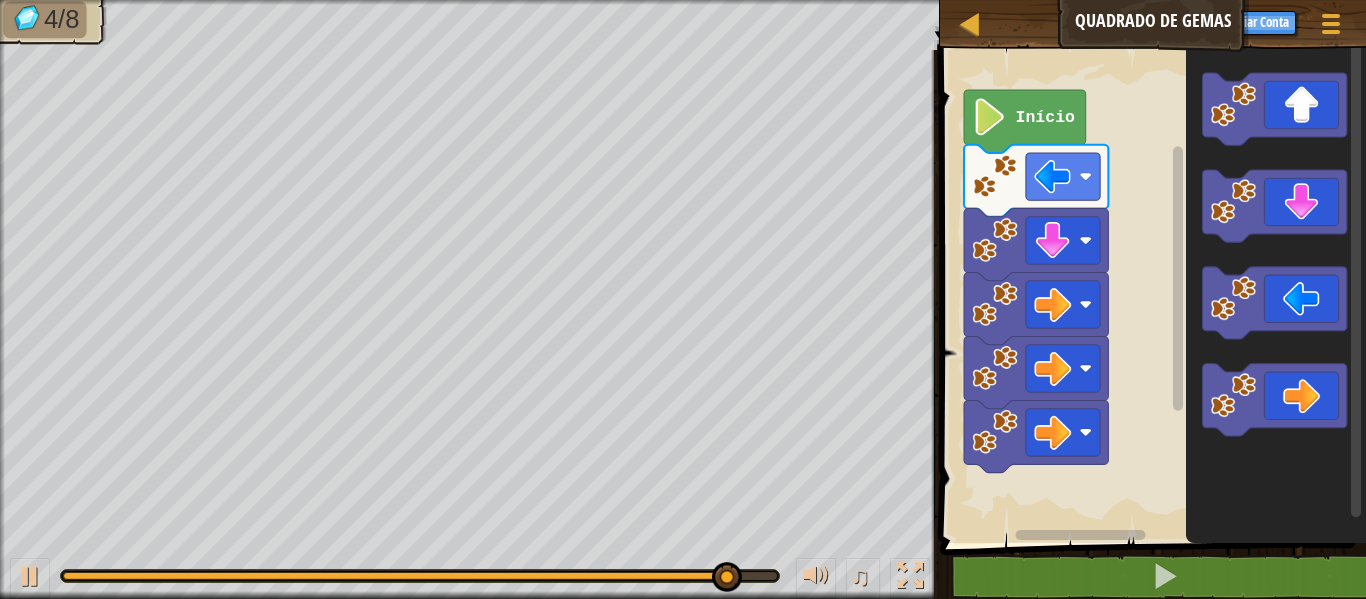 click 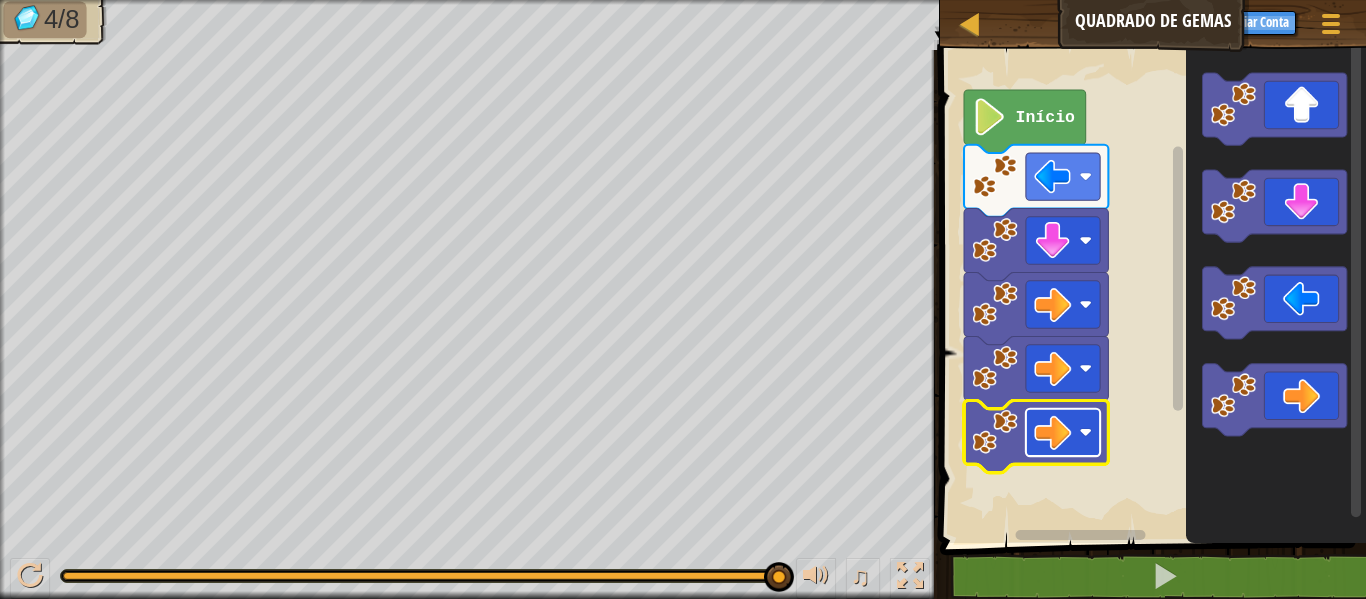 click 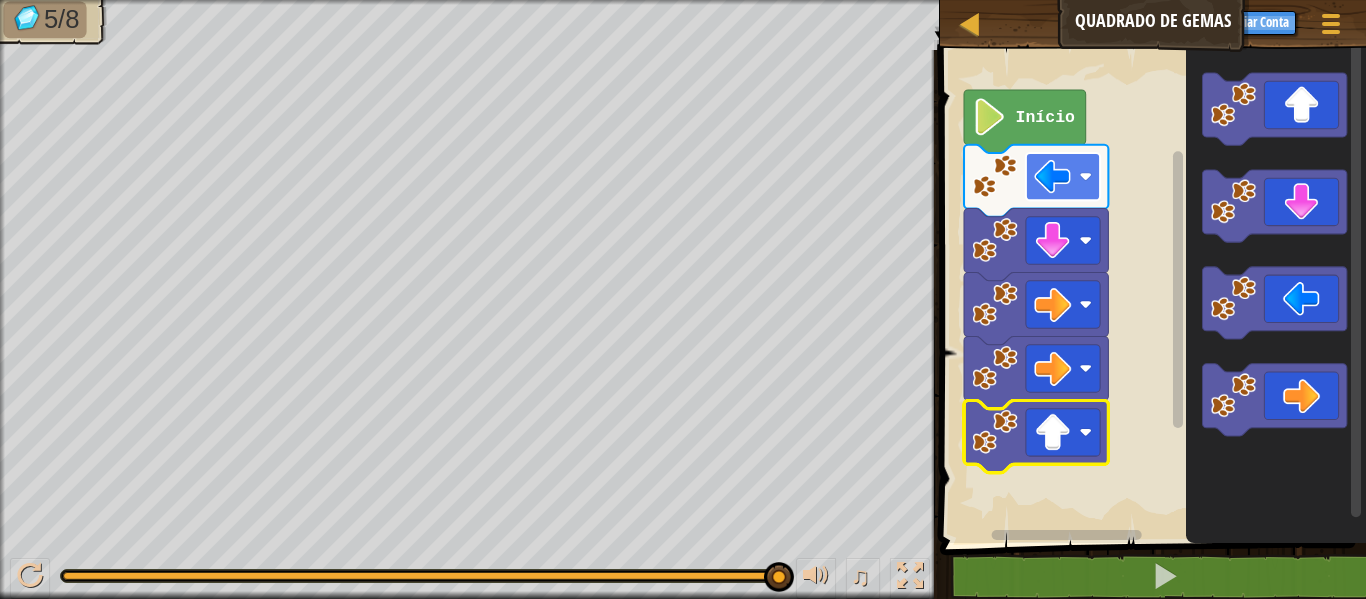click 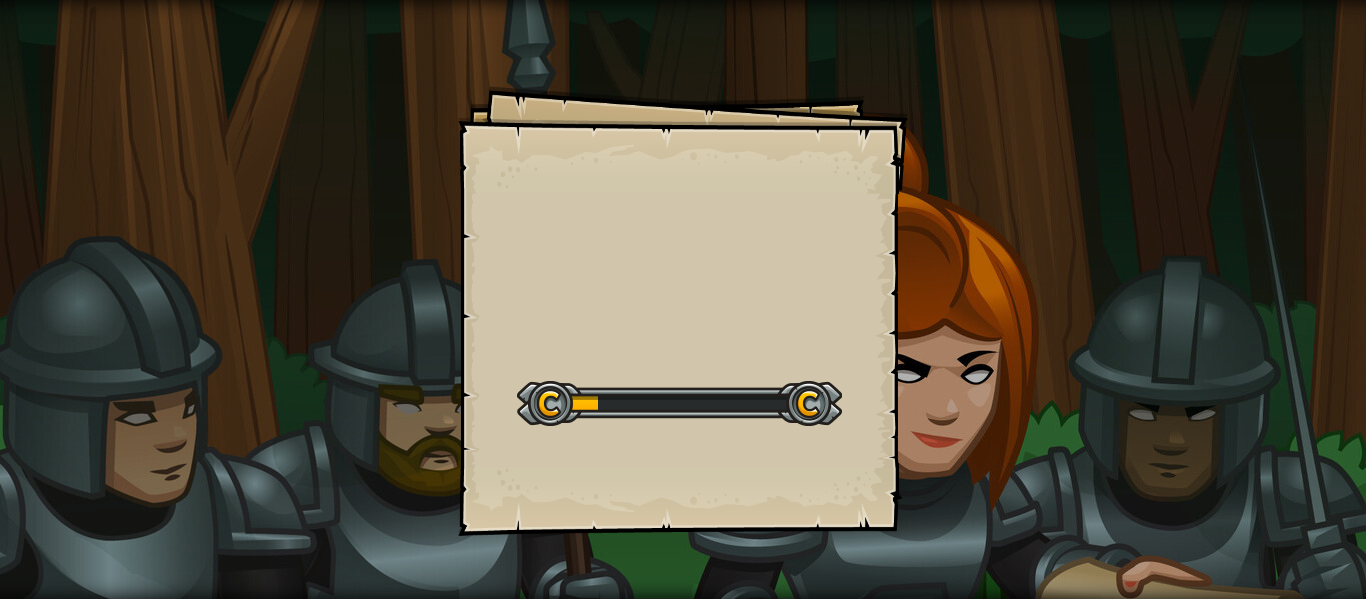 select on "pt-BR" 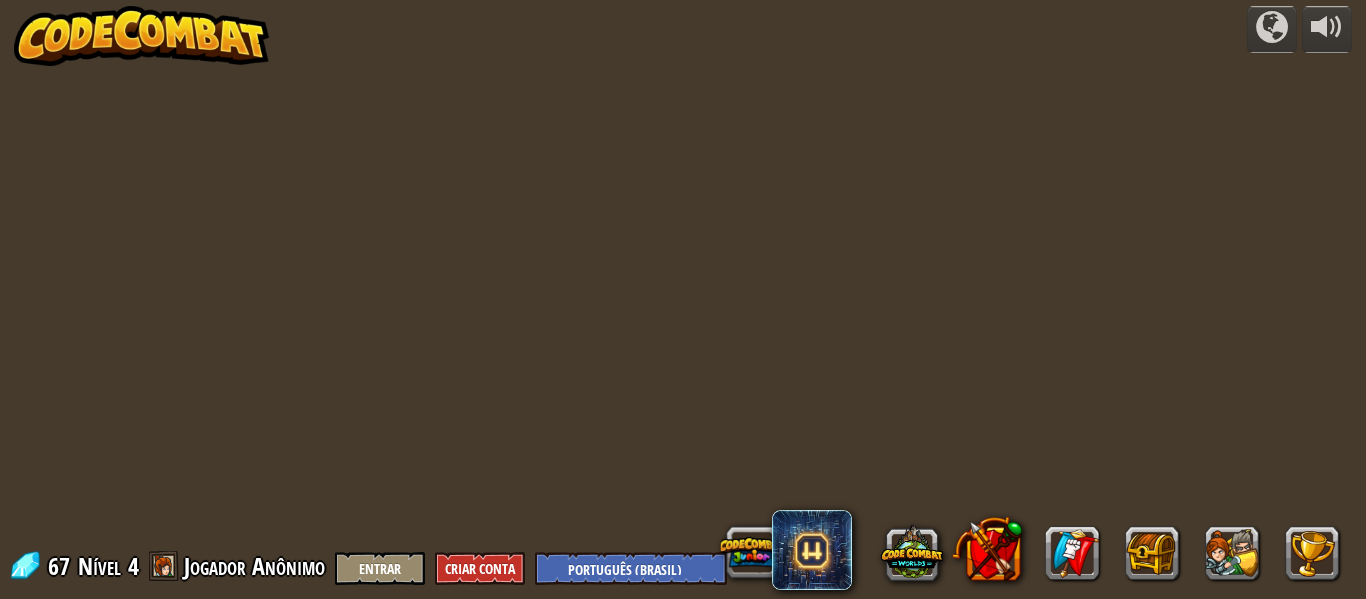 select on "pt-BR" 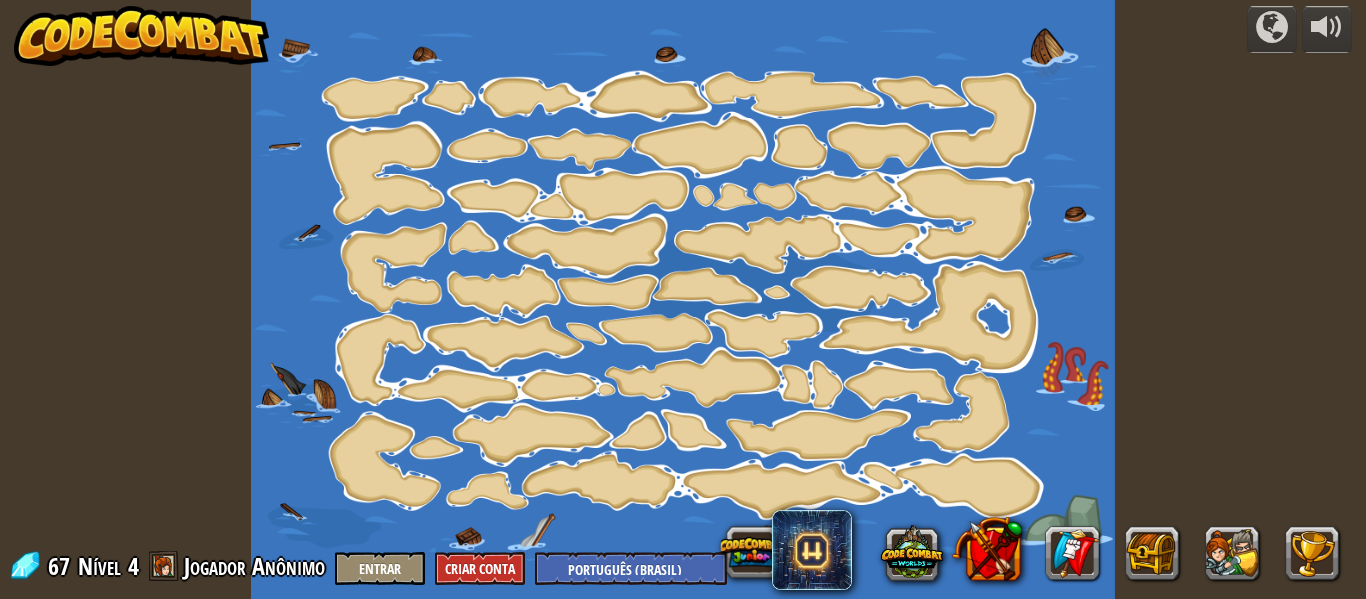 select on "pt-BR" 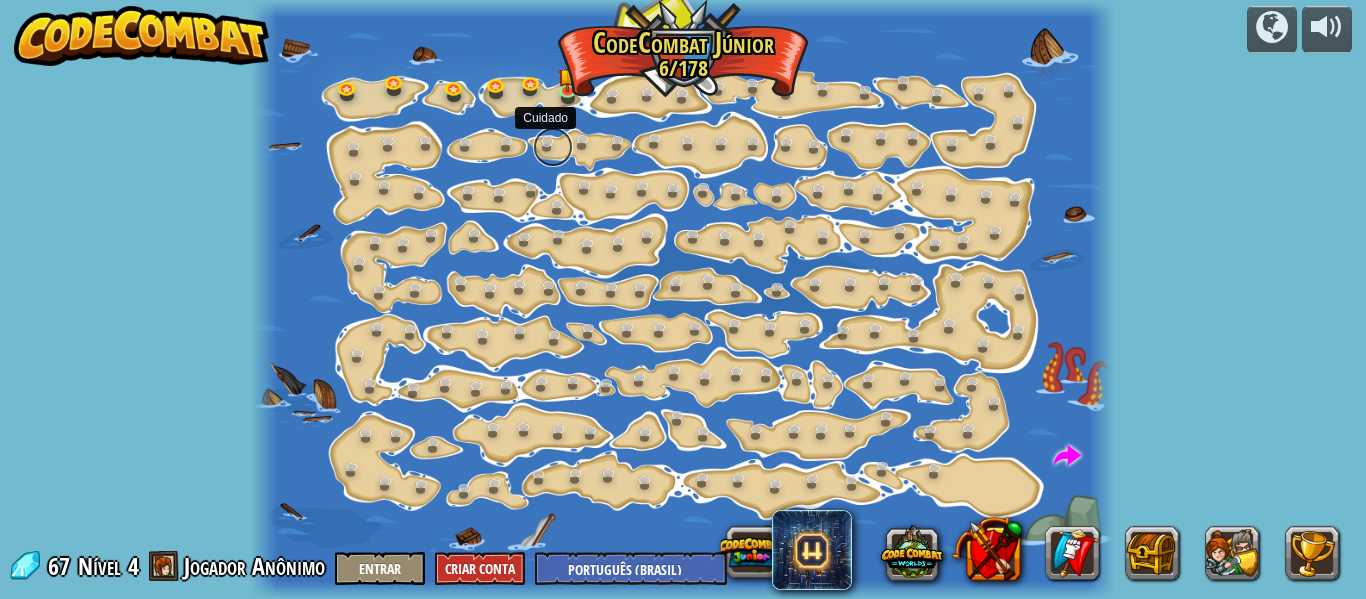click at bounding box center [553, 147] 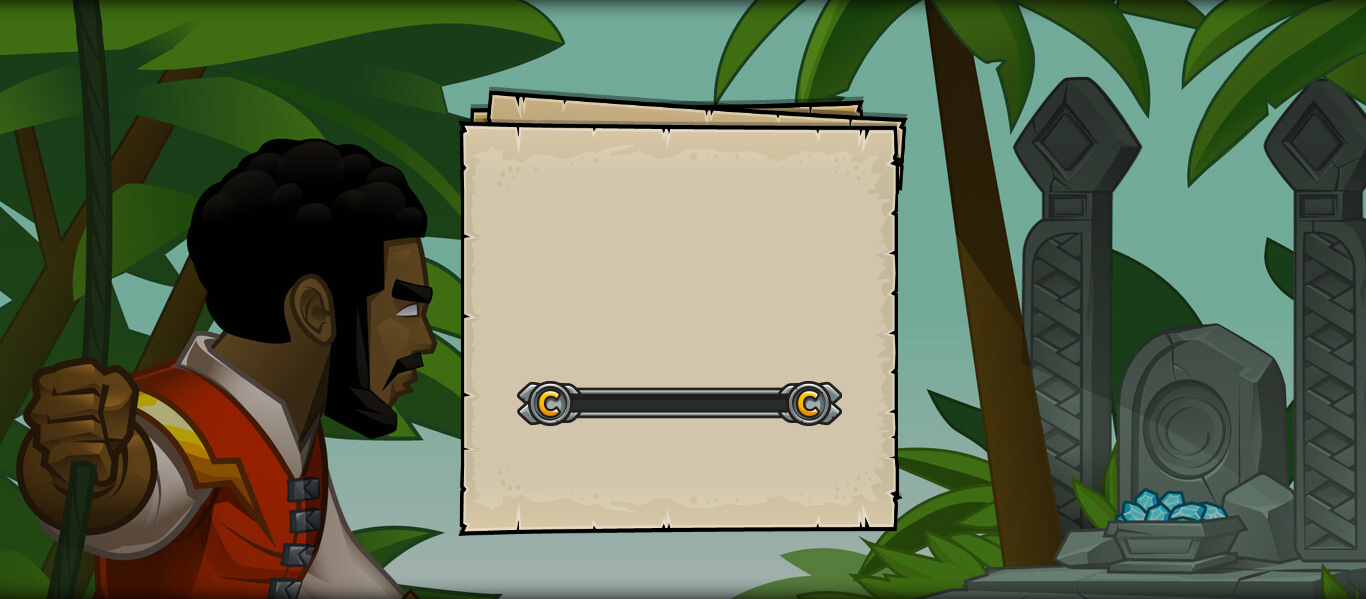 select on "pt-BR" 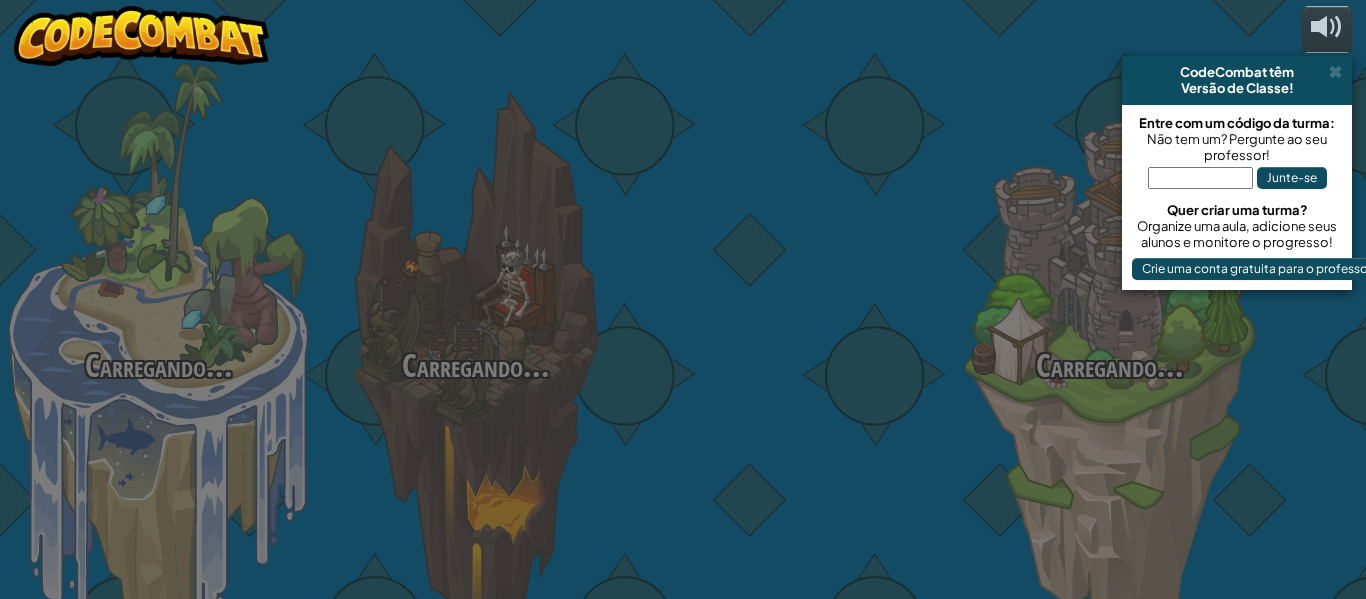 select on "pt-BR" 